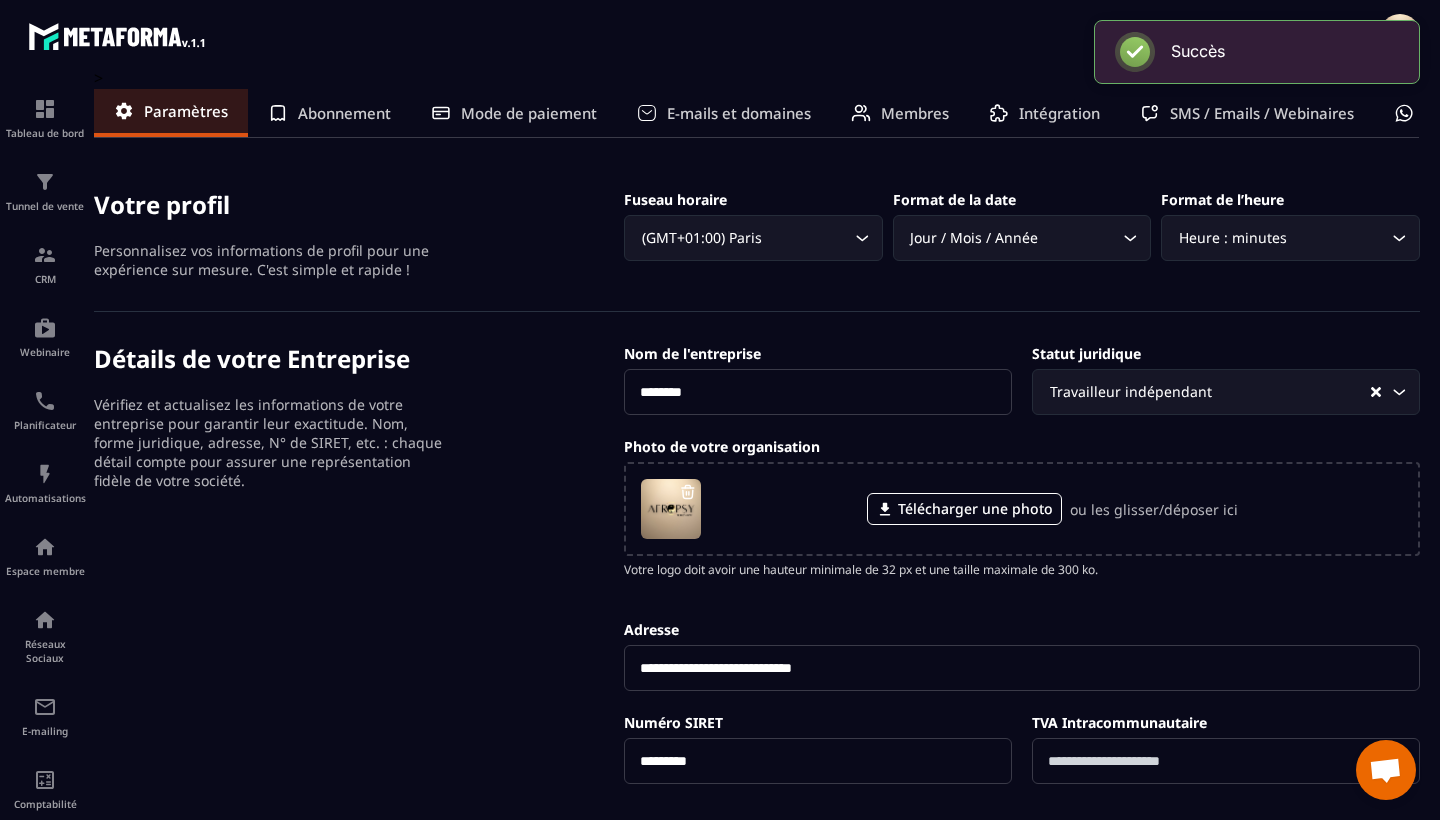 scroll, scrollTop: 0, scrollLeft: 0, axis: both 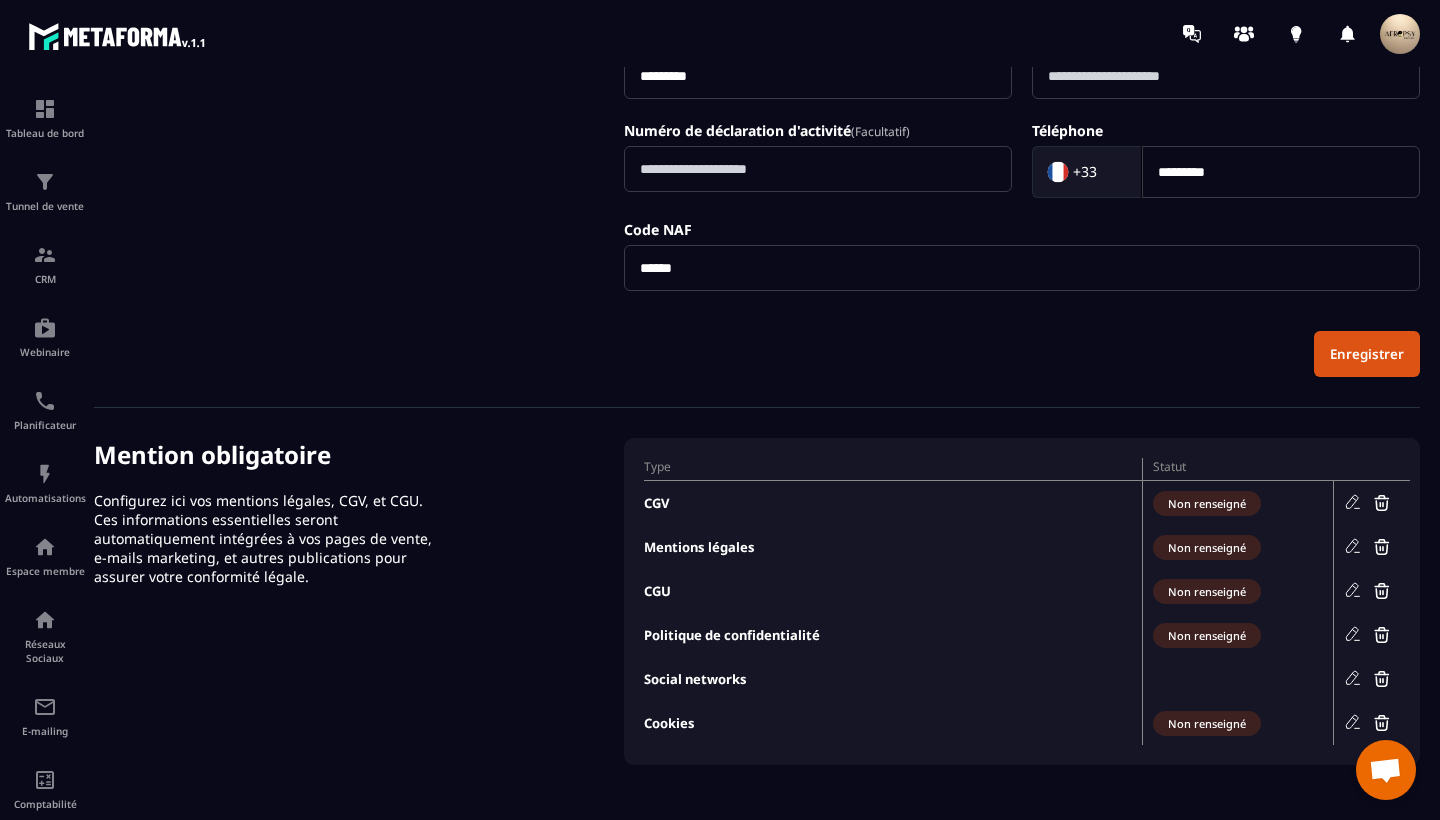 click 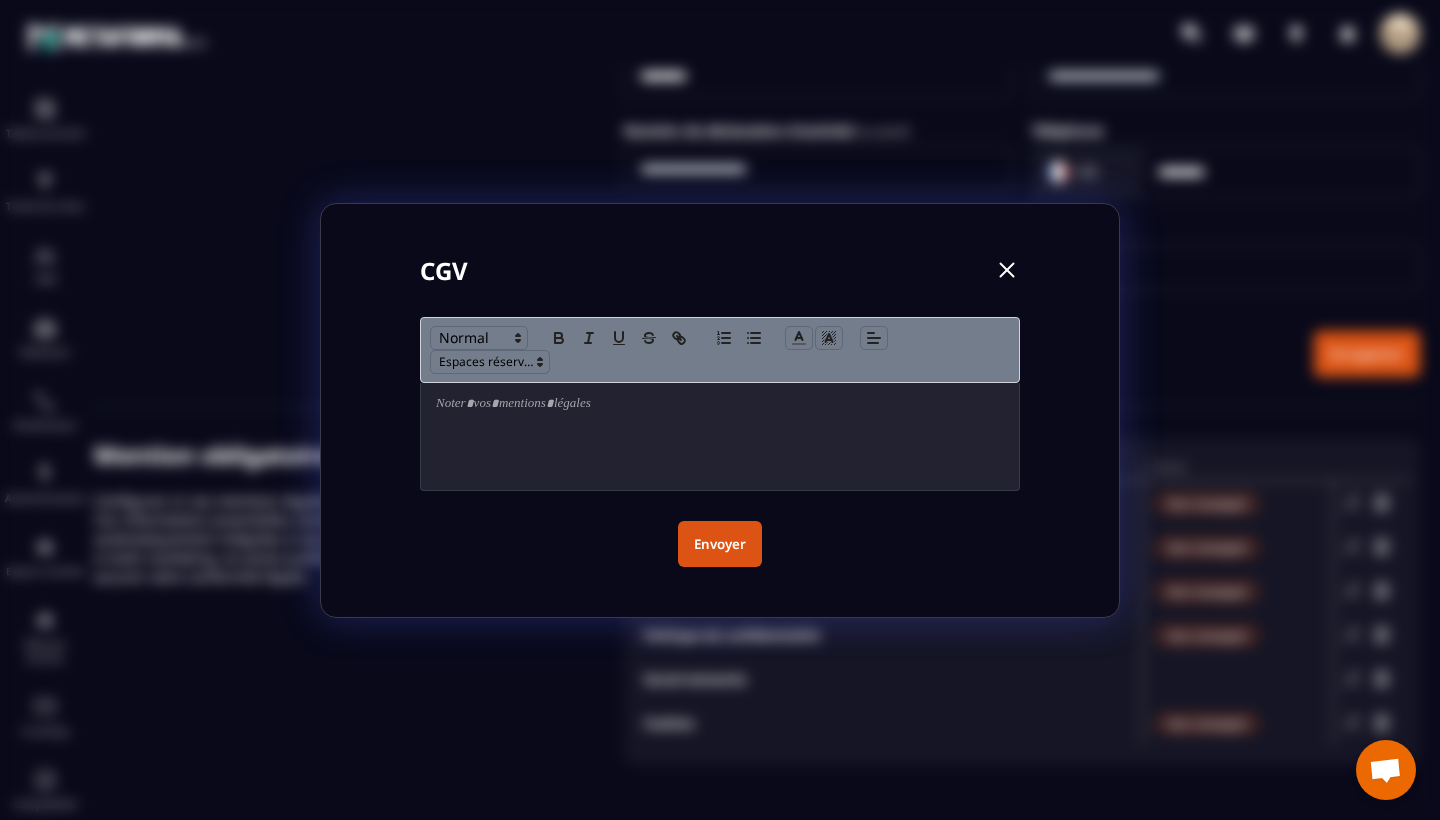 click at bounding box center (720, 404) 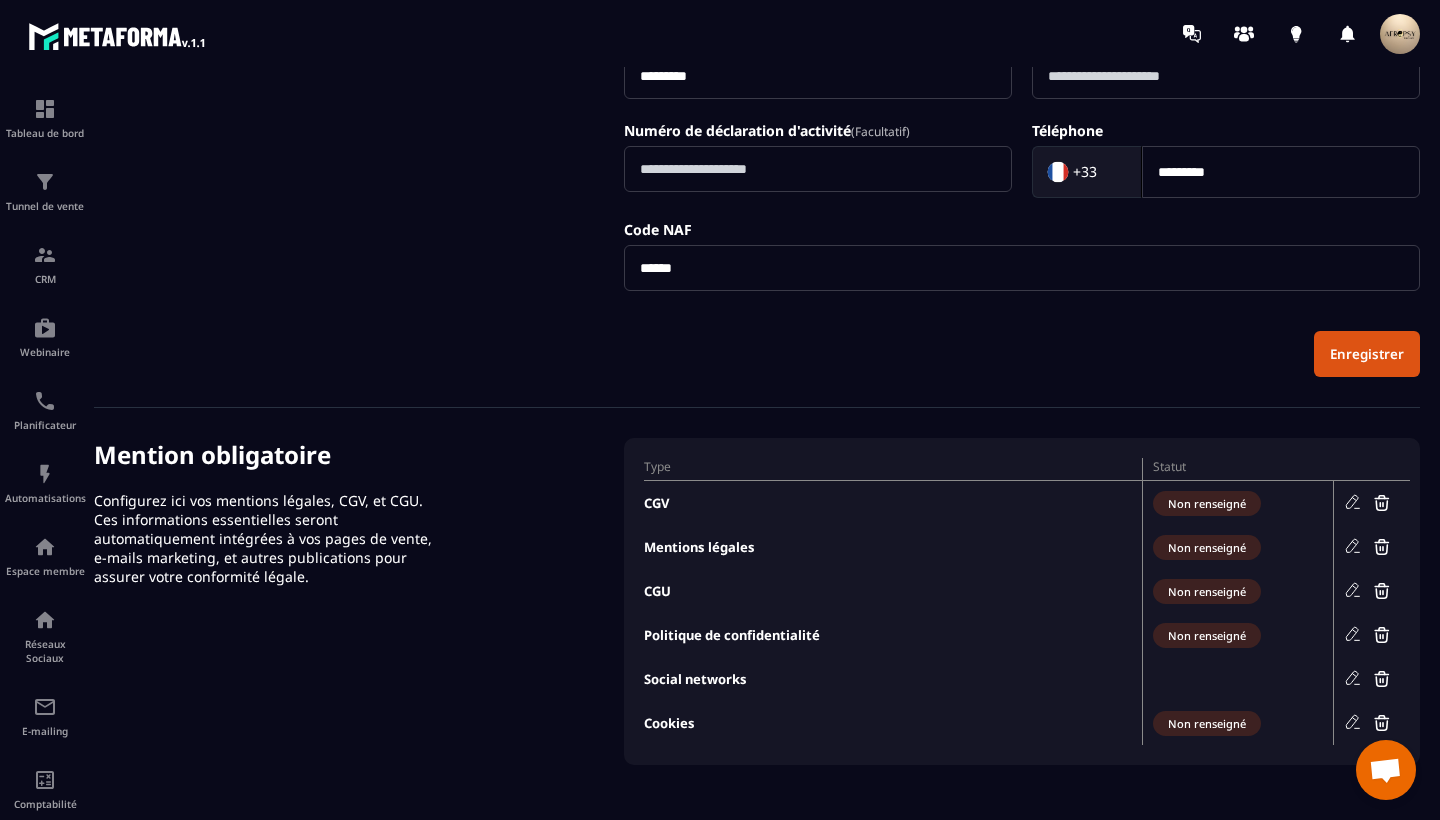 click 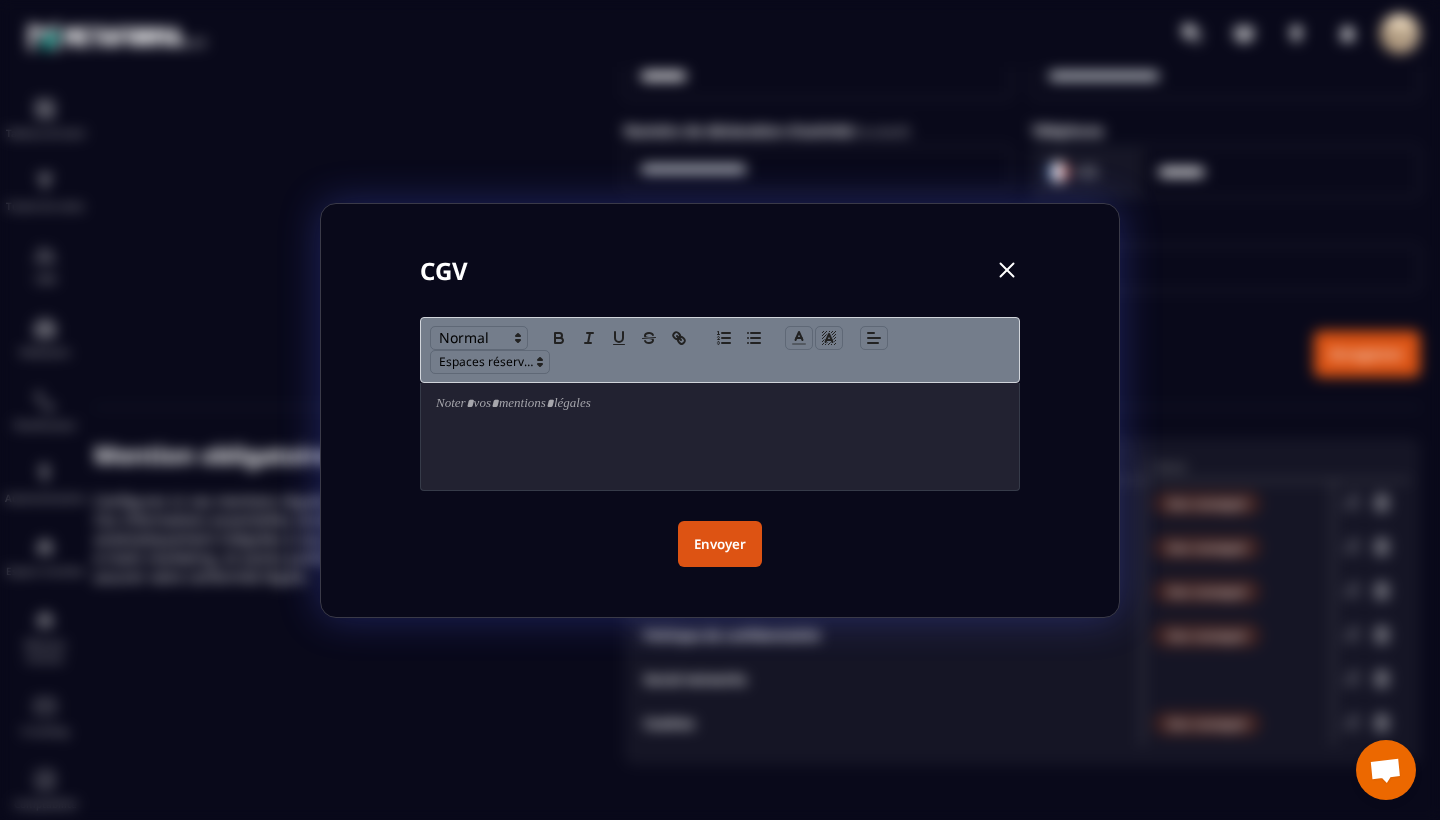 click at bounding box center (720, 404) 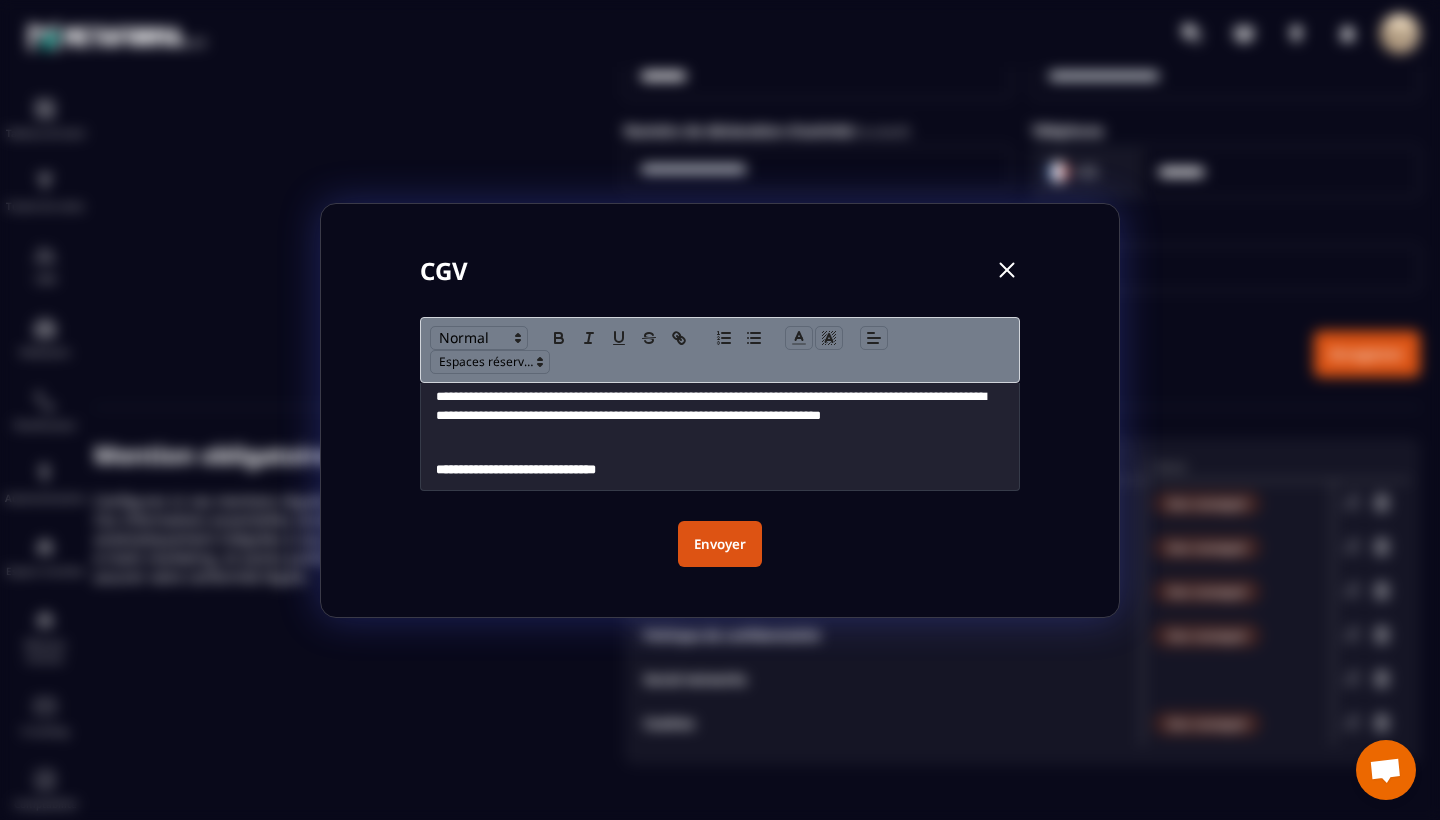 scroll, scrollTop: 562, scrollLeft: 0, axis: vertical 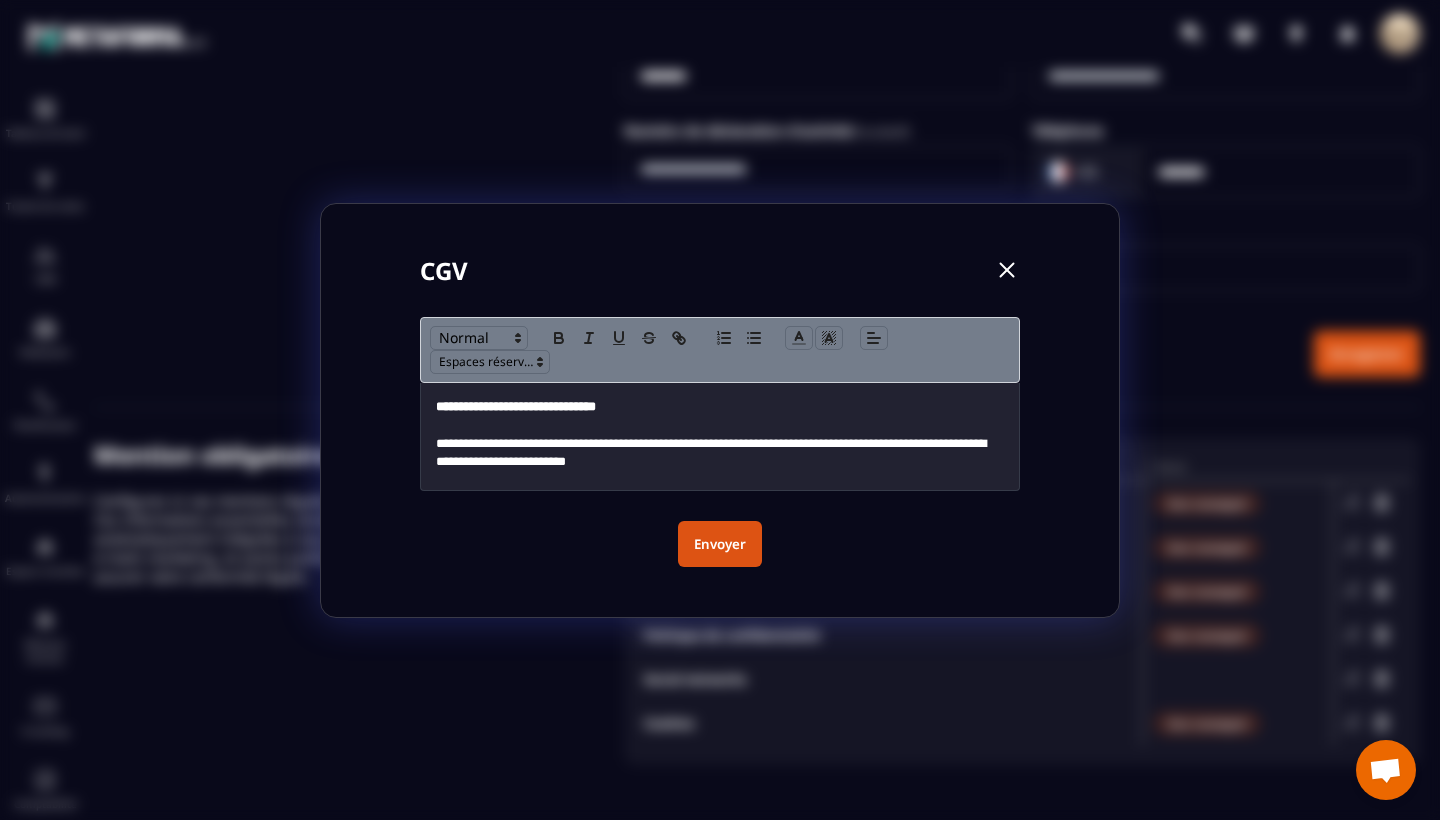 click on "**********" at bounding box center (720, 453) 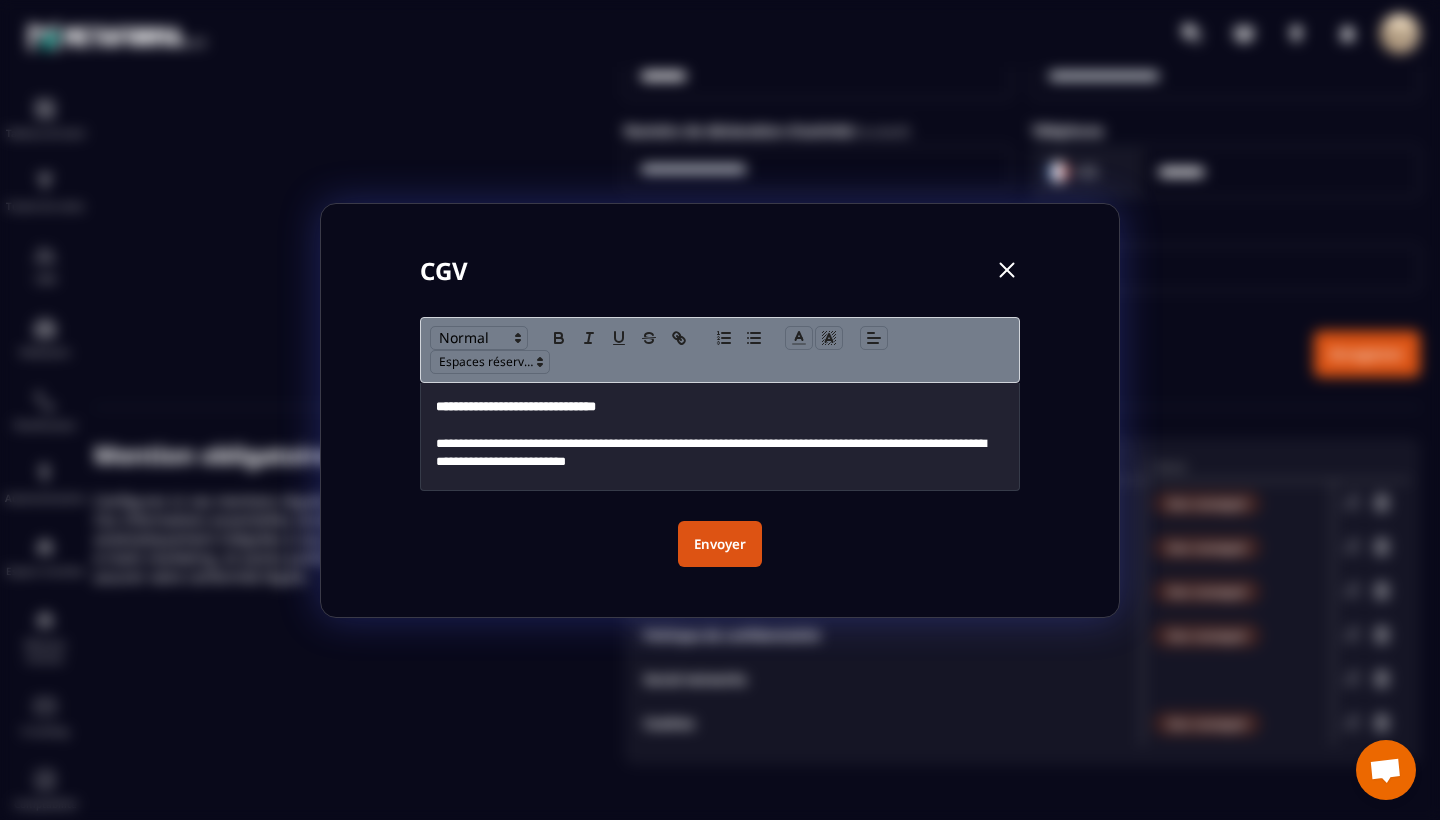 type 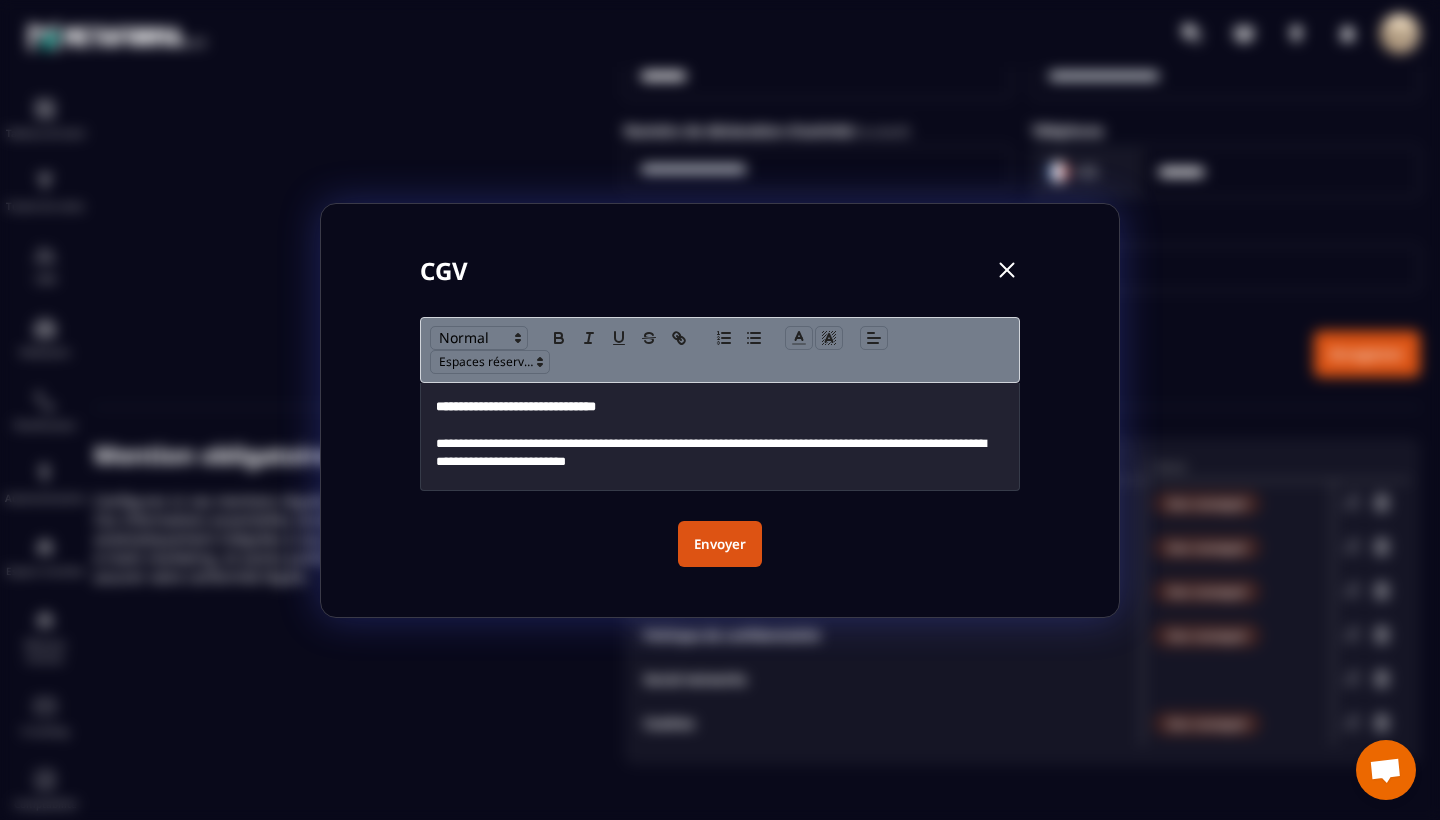 click at bounding box center (720, 425) 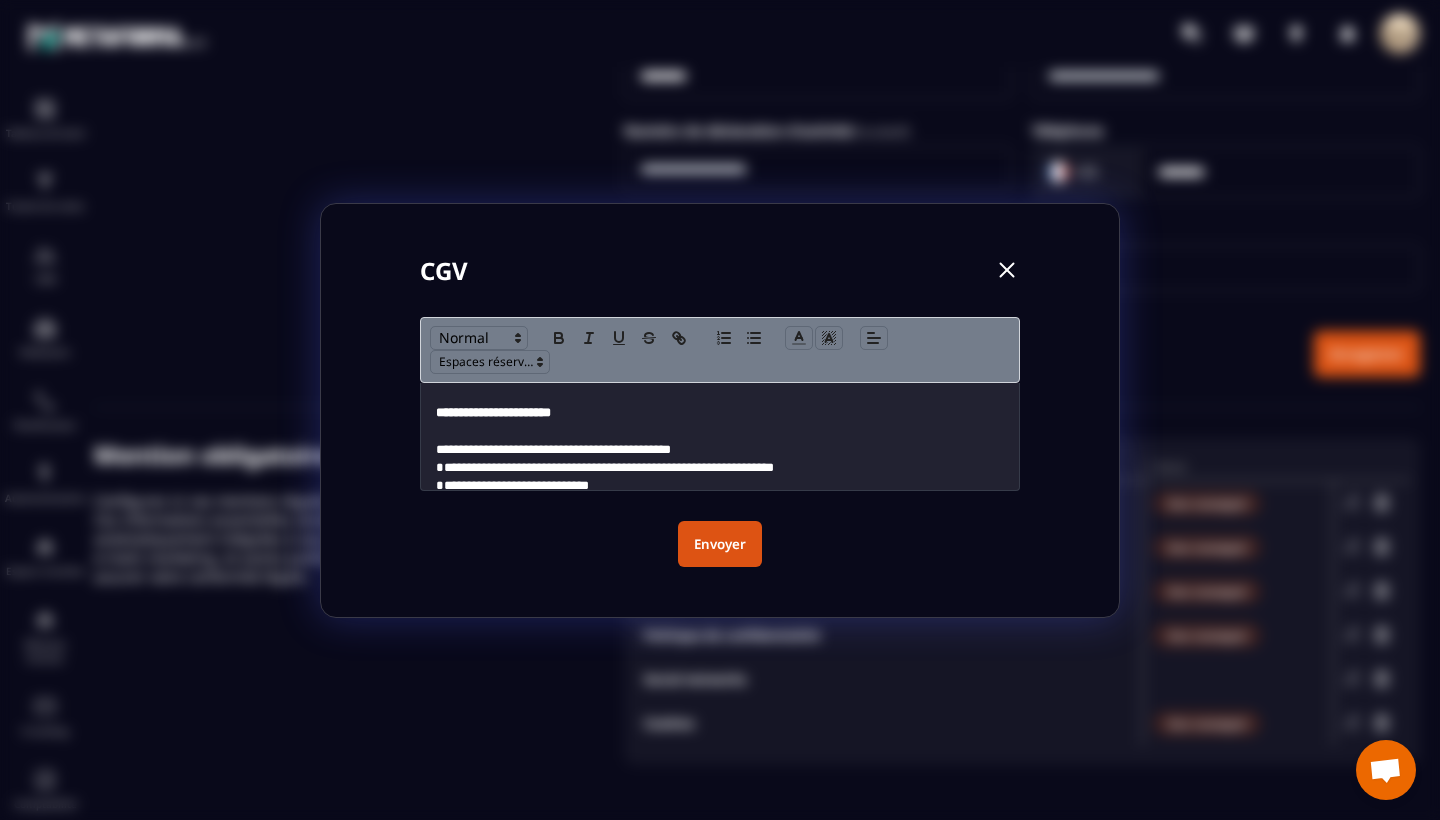 scroll, scrollTop: 130, scrollLeft: 0, axis: vertical 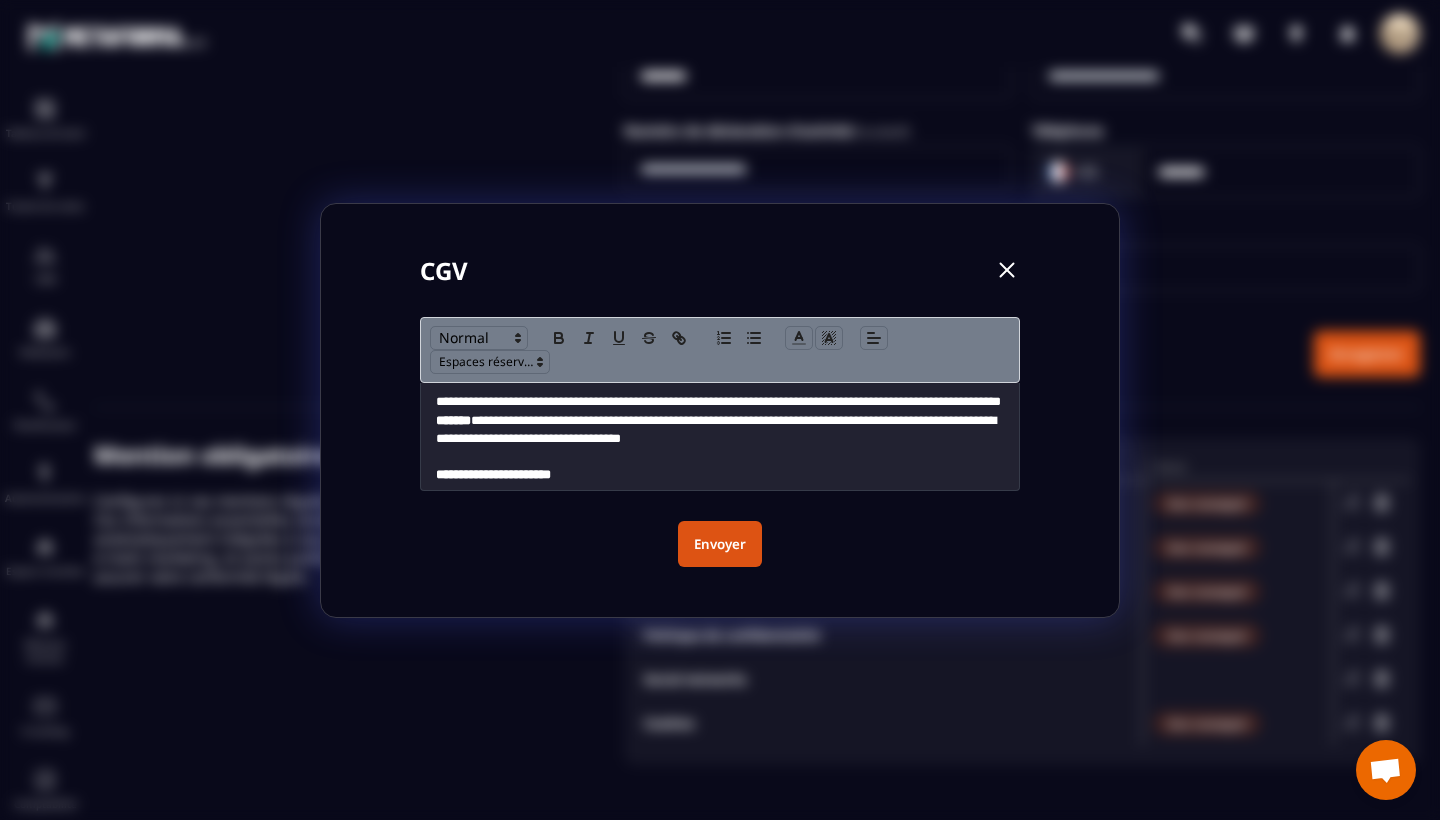 click on "**********" at bounding box center [720, 420] 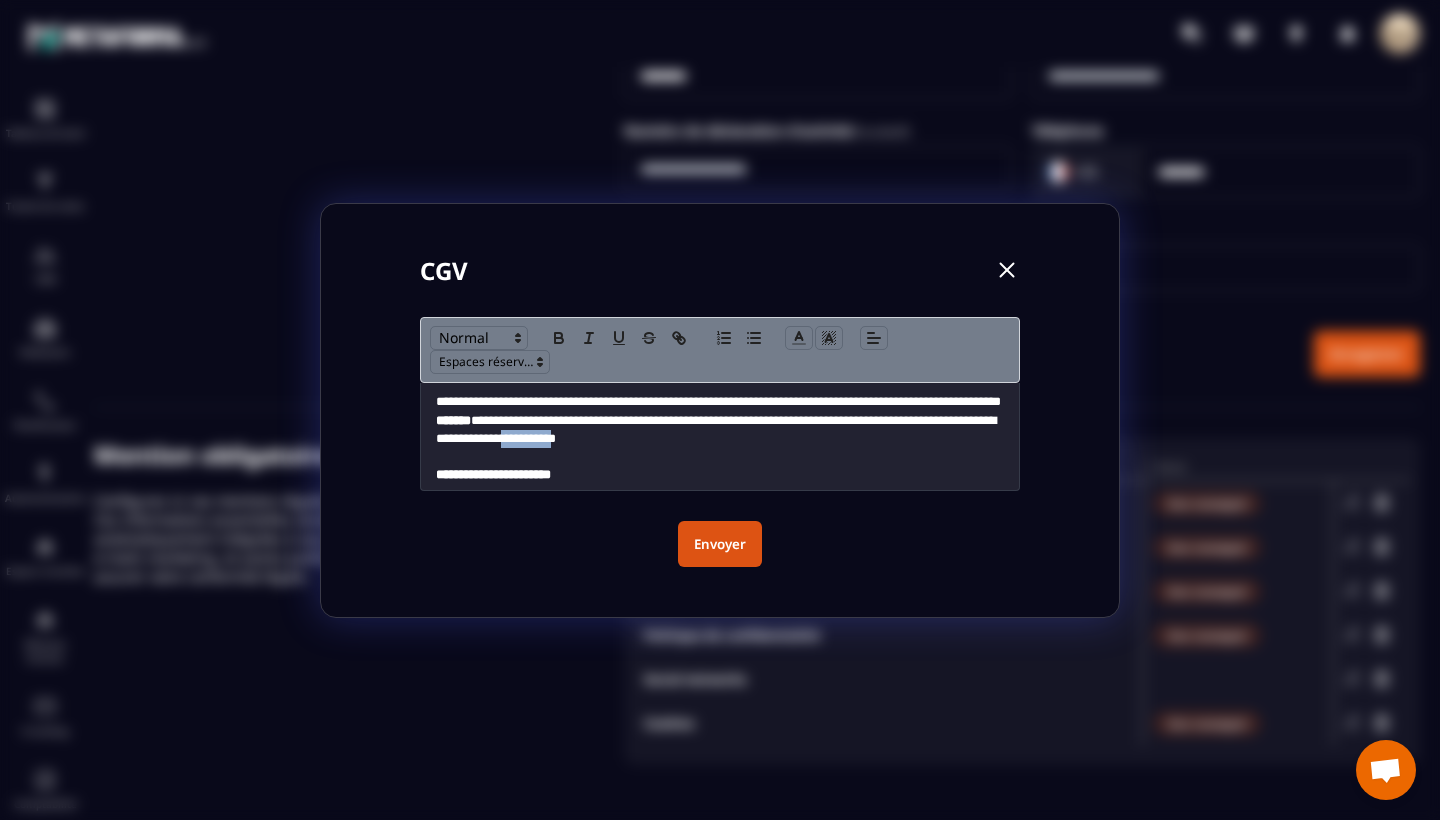 drag, startPoint x: 805, startPoint y: 439, endPoint x: 867, endPoint y: 438, distance: 62.008064 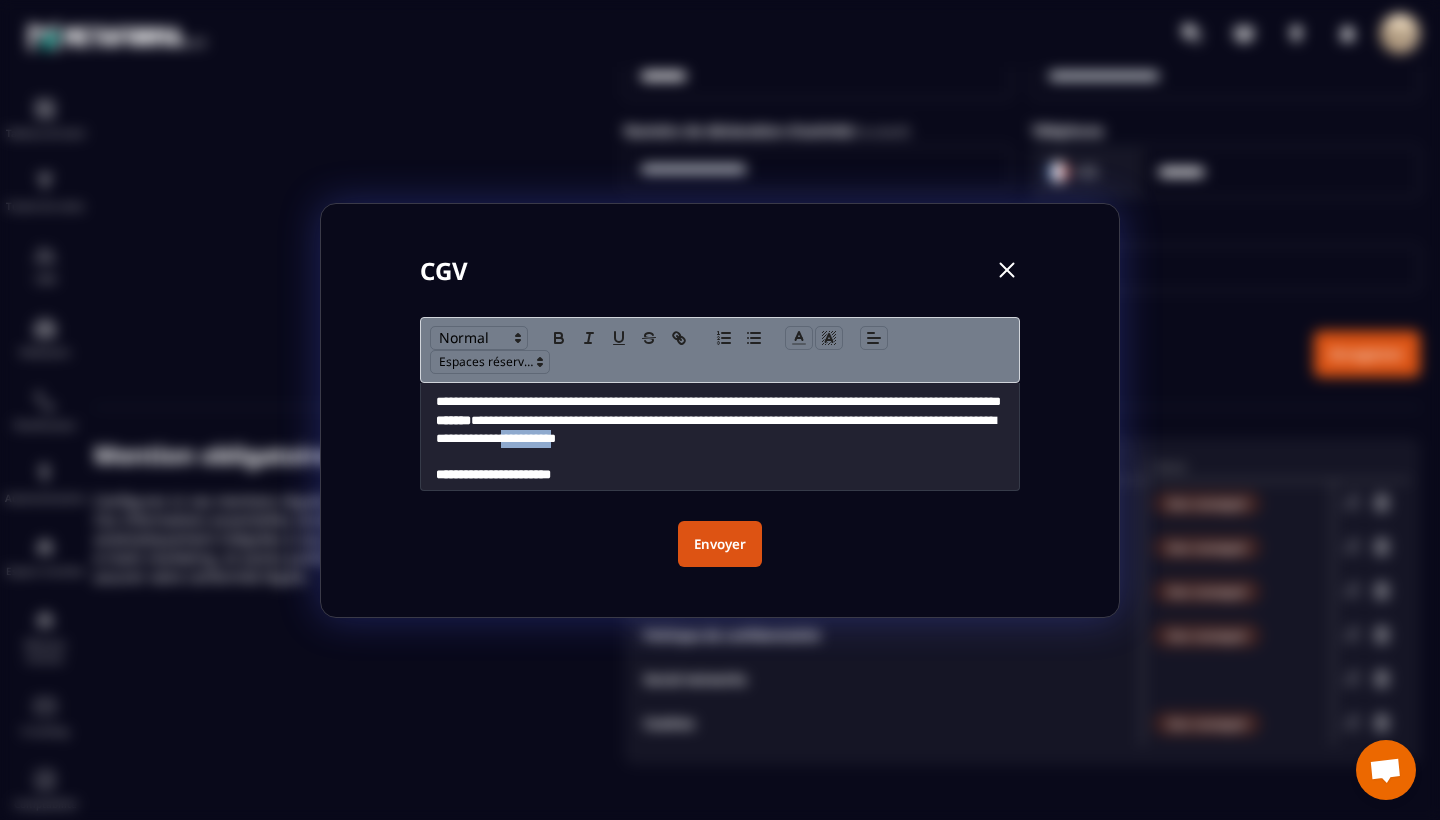 click on "**********" at bounding box center [720, 420] 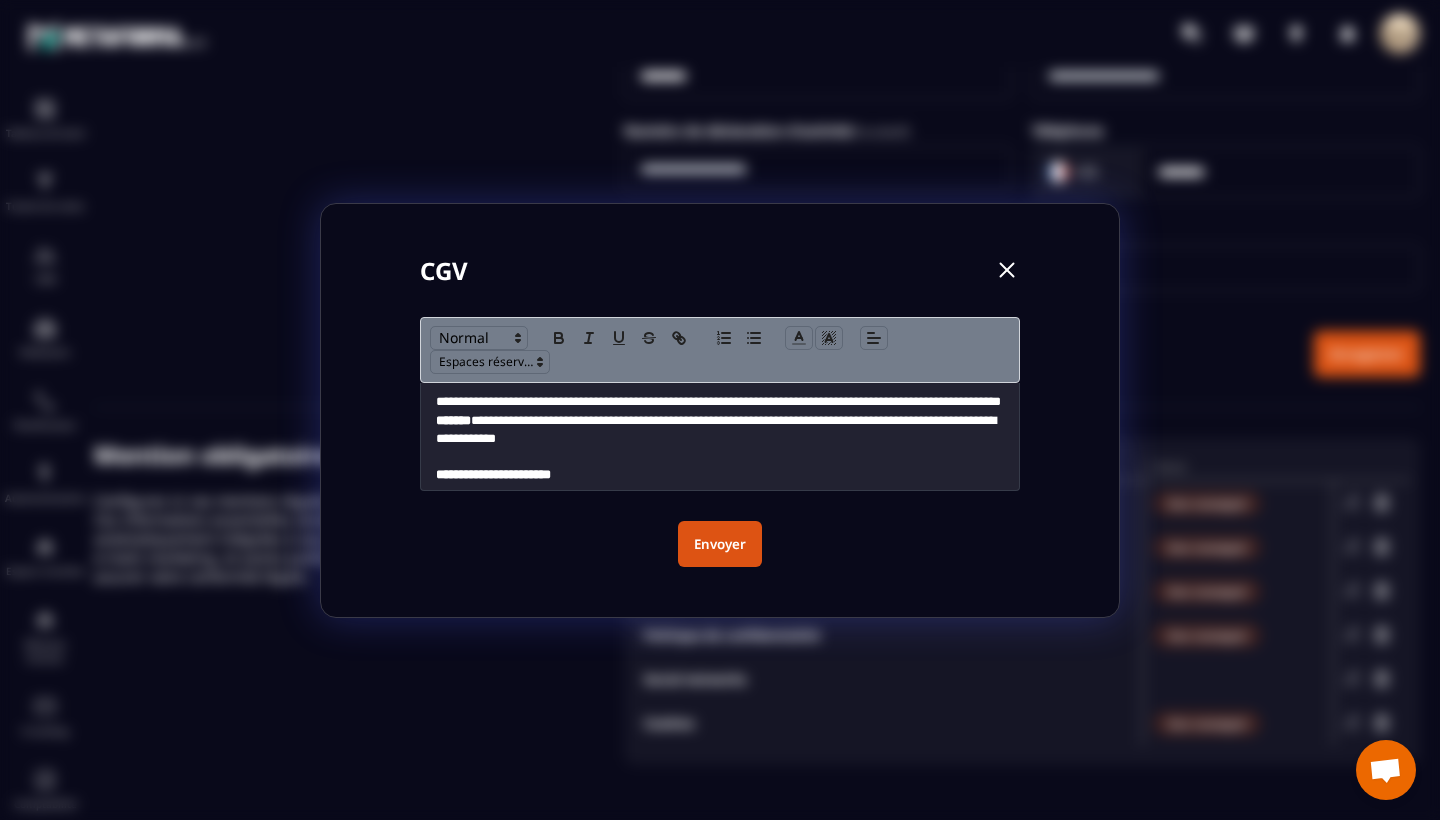 click on "**********" at bounding box center (720, 420) 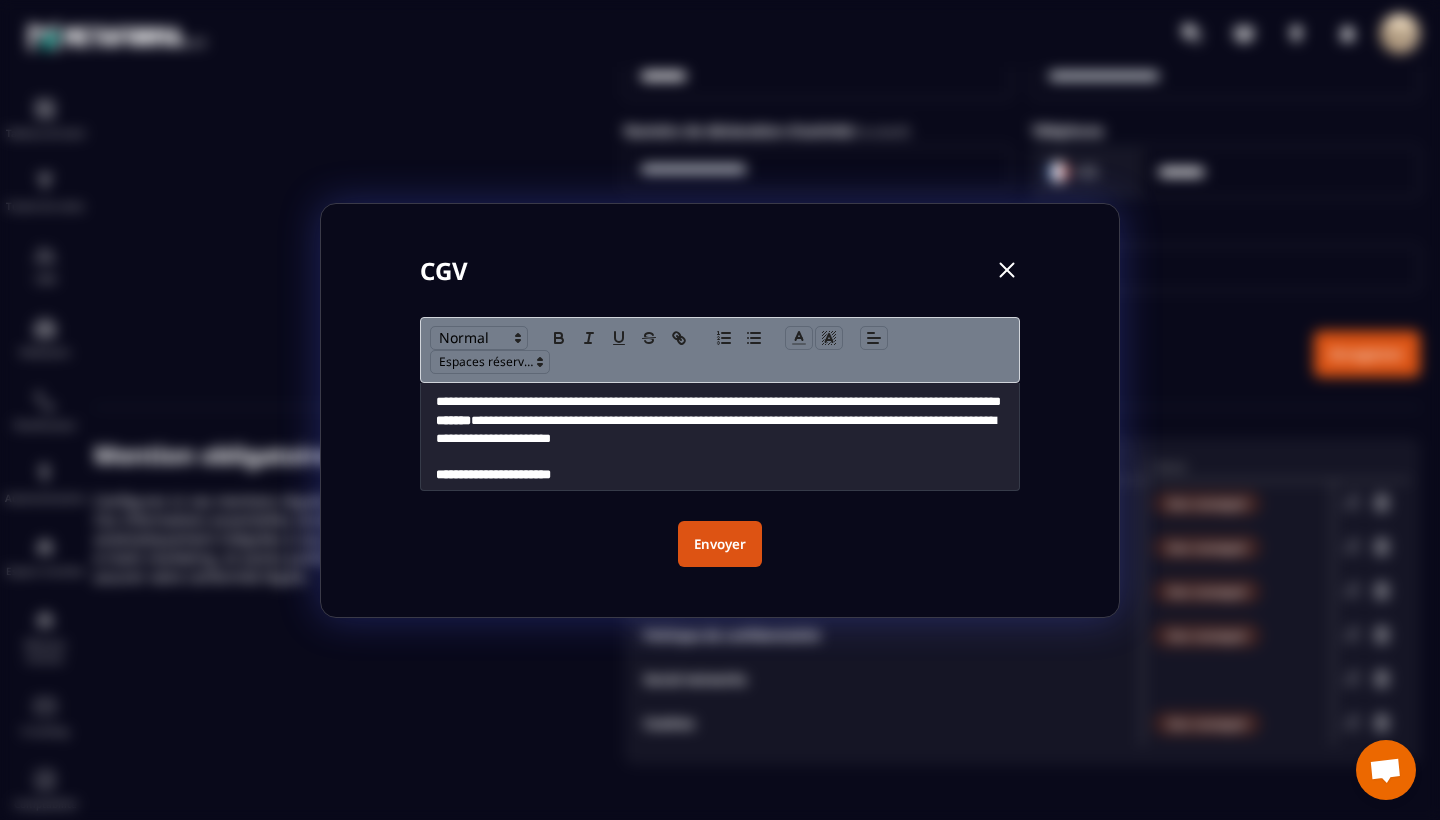 scroll, scrollTop: 14, scrollLeft: 1, axis: both 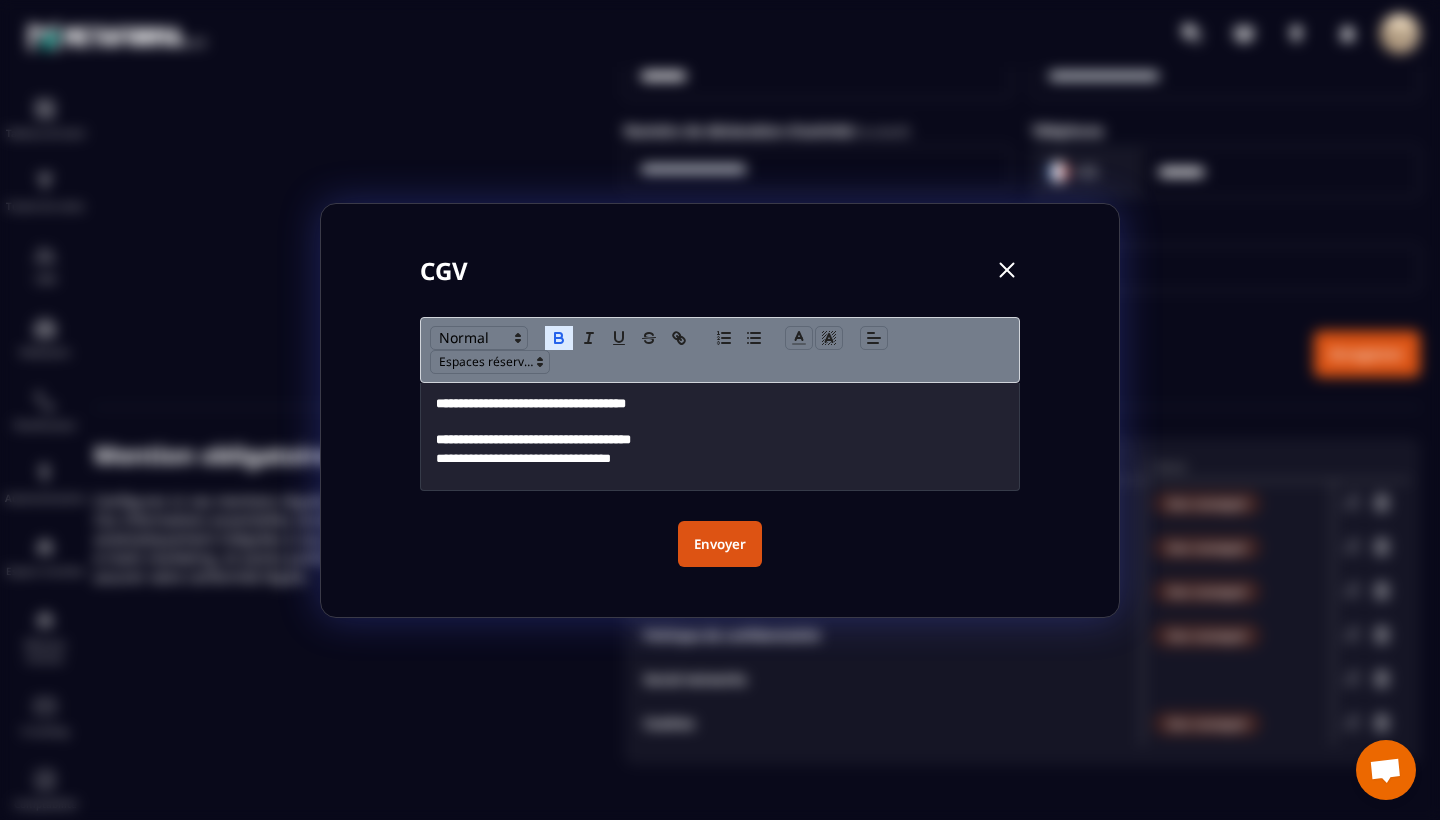 click on "Envoyer" at bounding box center [720, 544] 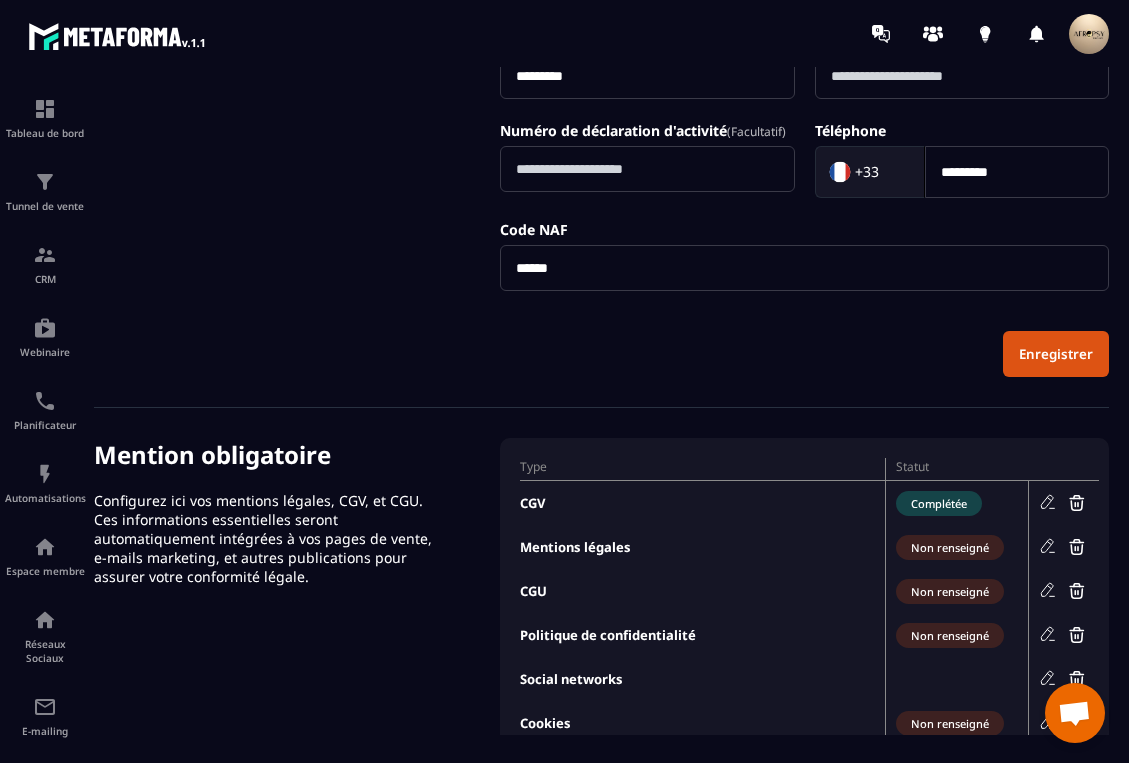 click 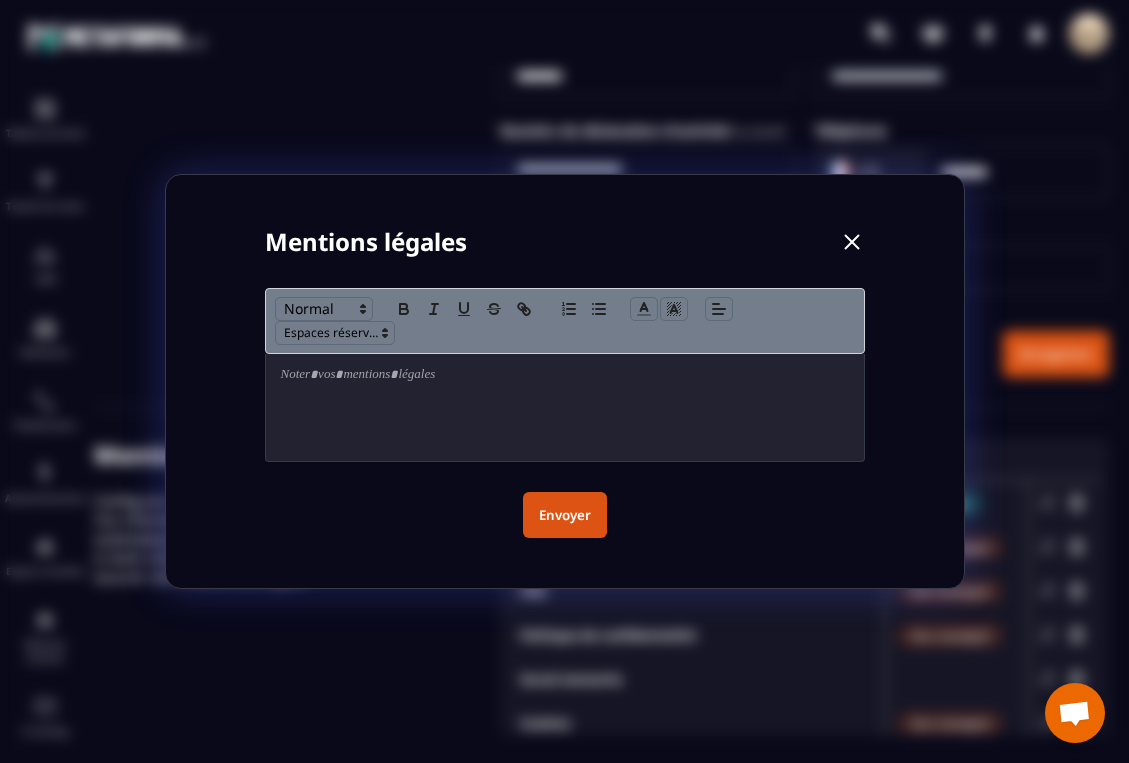 click at bounding box center (565, 407) 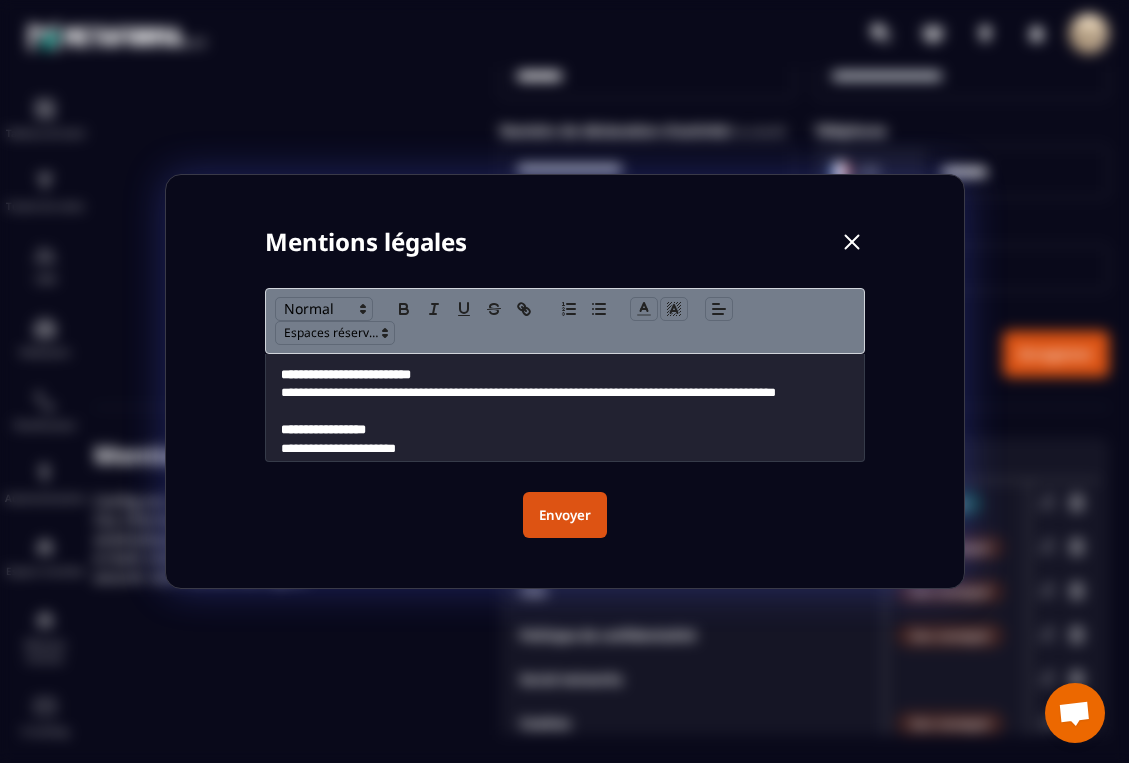 scroll, scrollTop: 14, scrollLeft: 0, axis: vertical 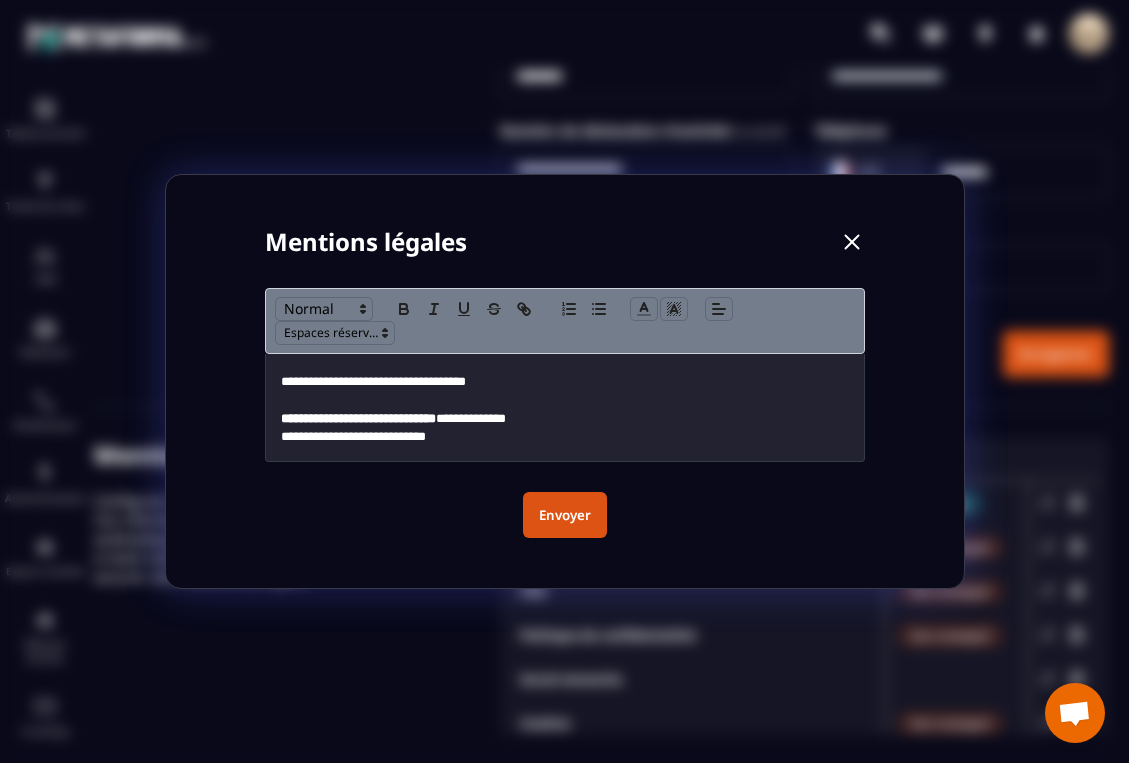 click on "**********" at bounding box center [565, 419] 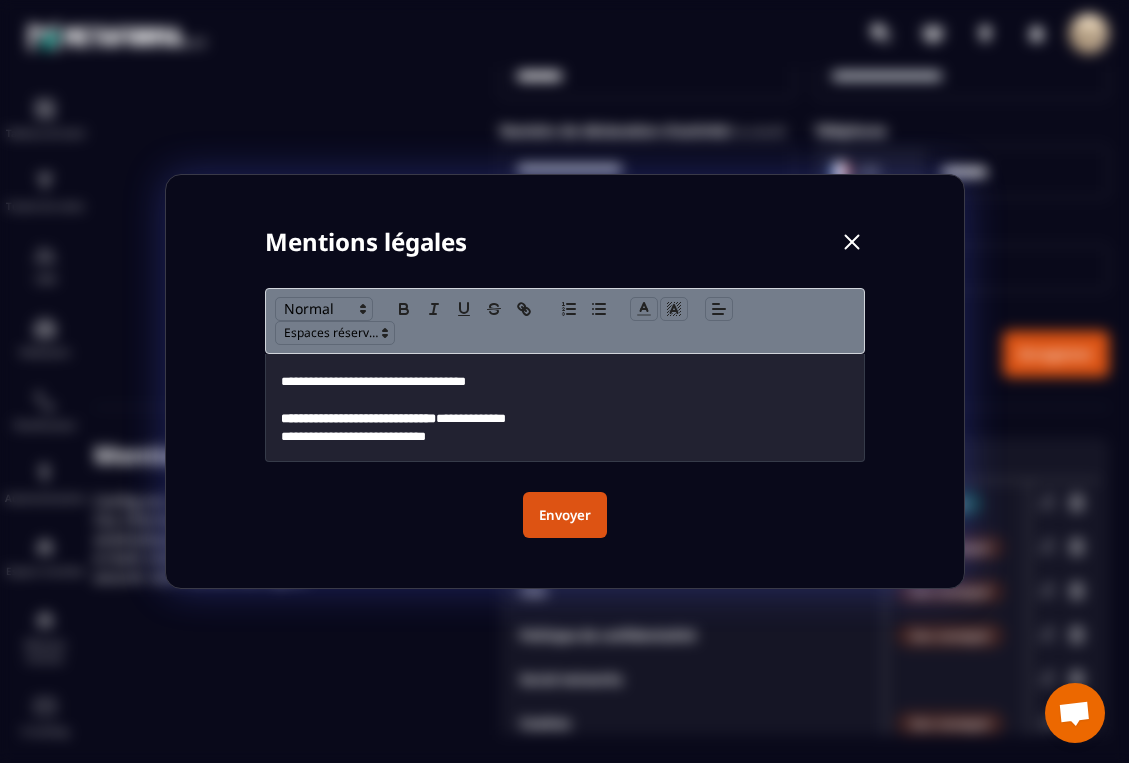 type 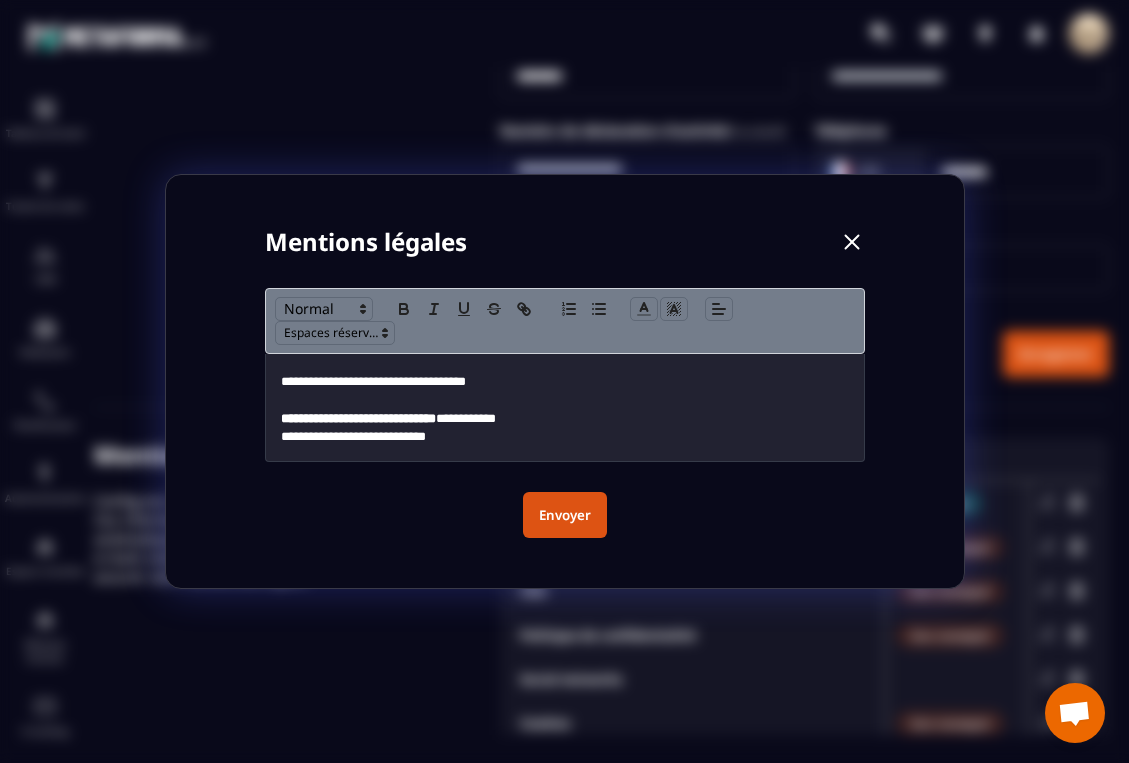 click on "**********" at bounding box center (565, 382) 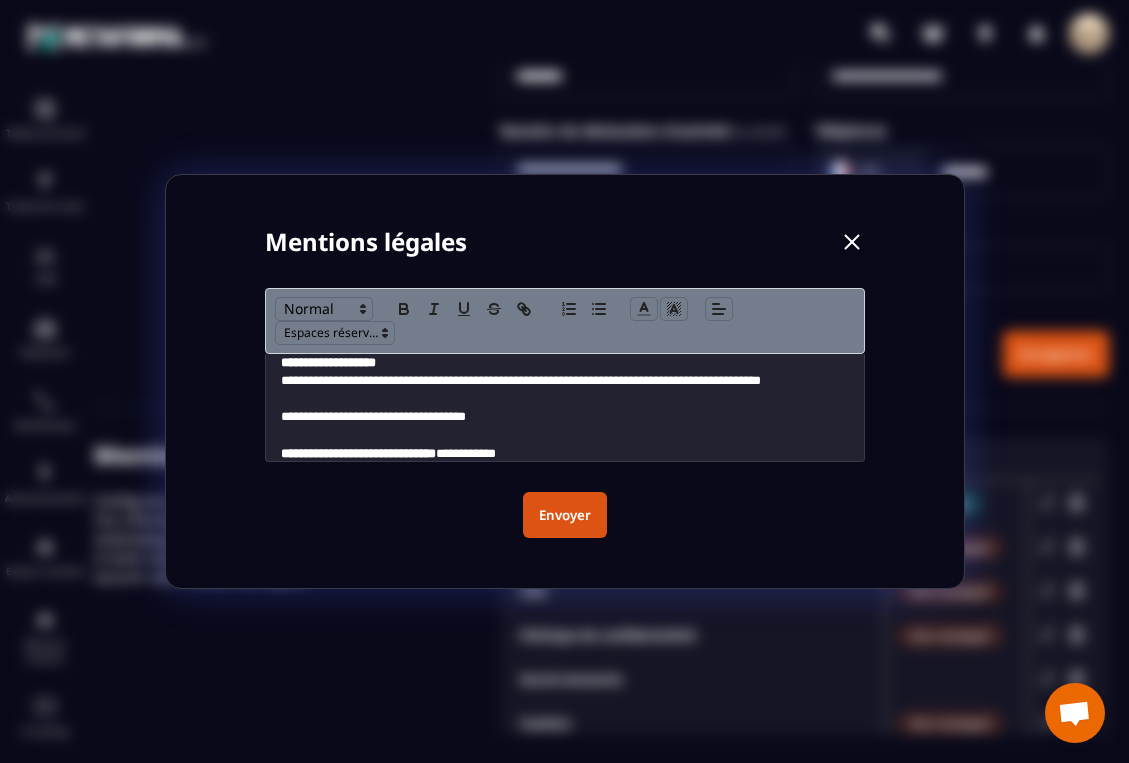 scroll, scrollTop: 212, scrollLeft: 0, axis: vertical 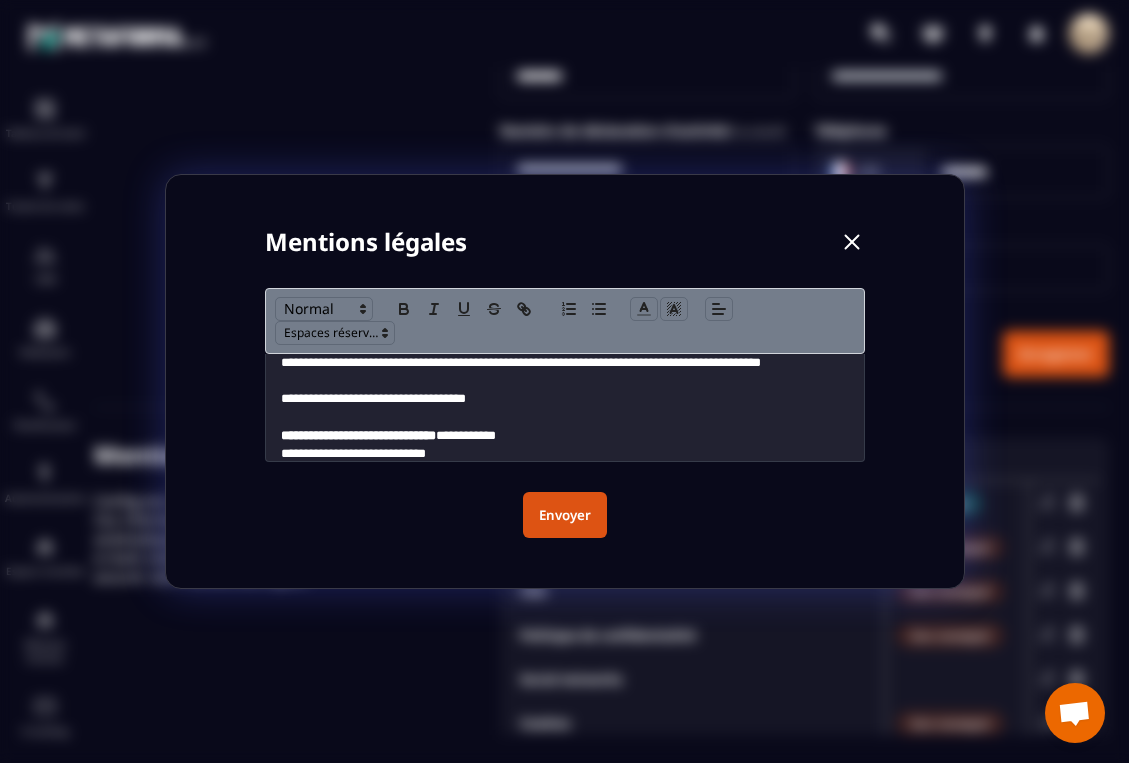 click on "**********" at bounding box center (565, 399) 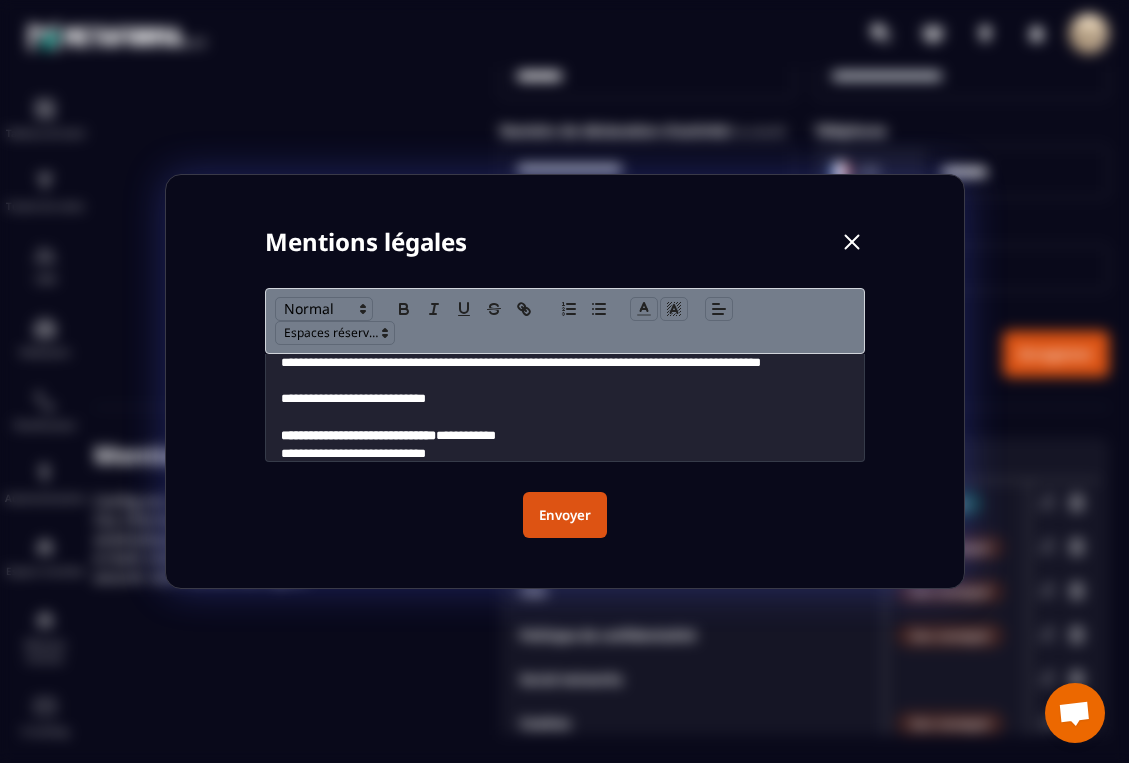 click at bounding box center (565, 417) 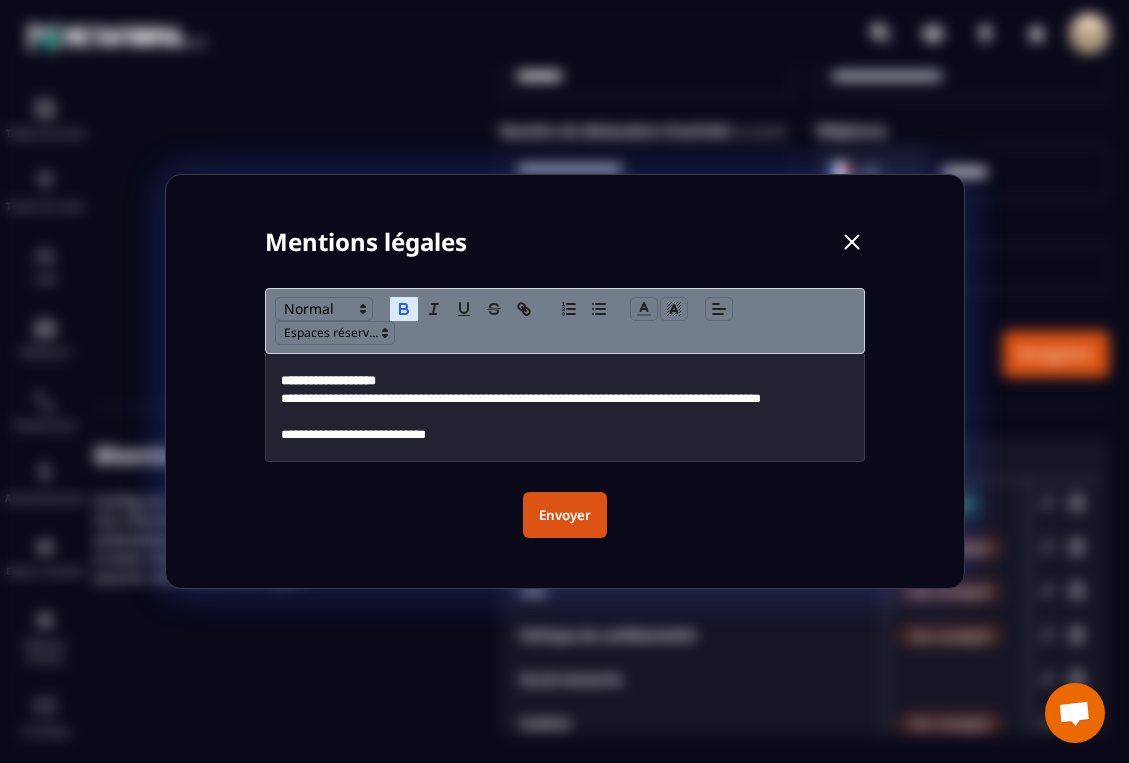 scroll, scrollTop: 194, scrollLeft: 0, axis: vertical 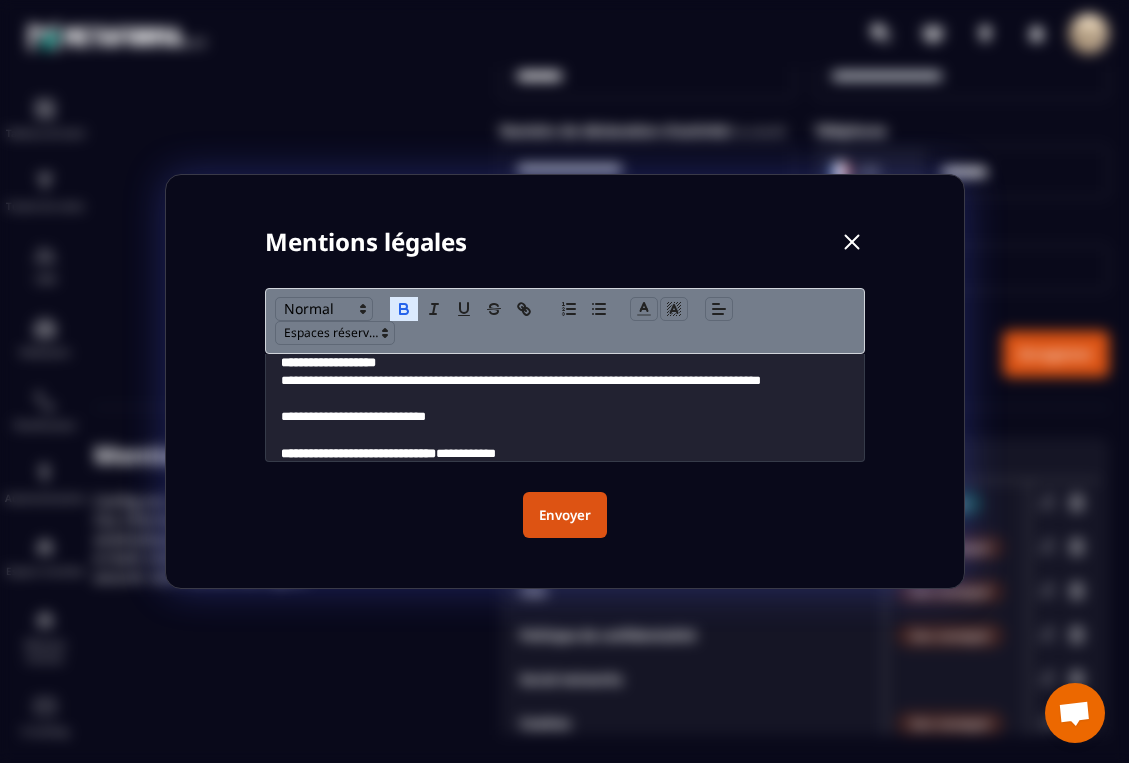 click on "**********" at bounding box center [565, 417] 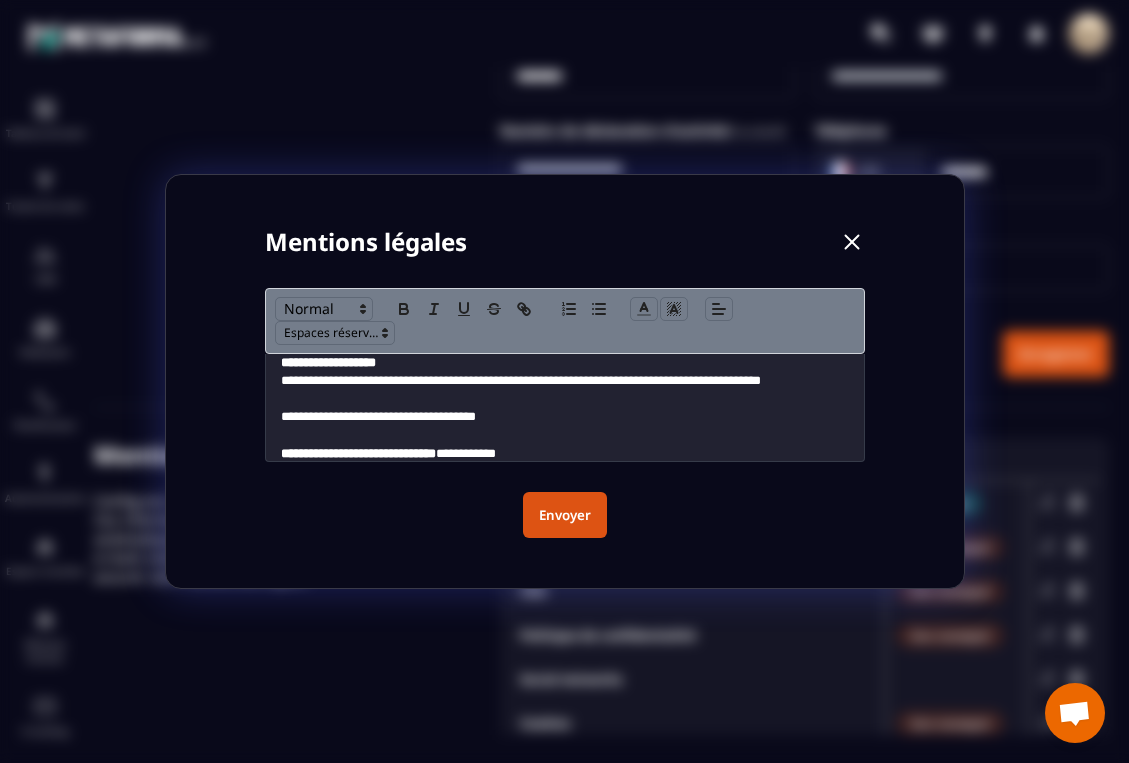 click on "**********" at bounding box center [565, 417] 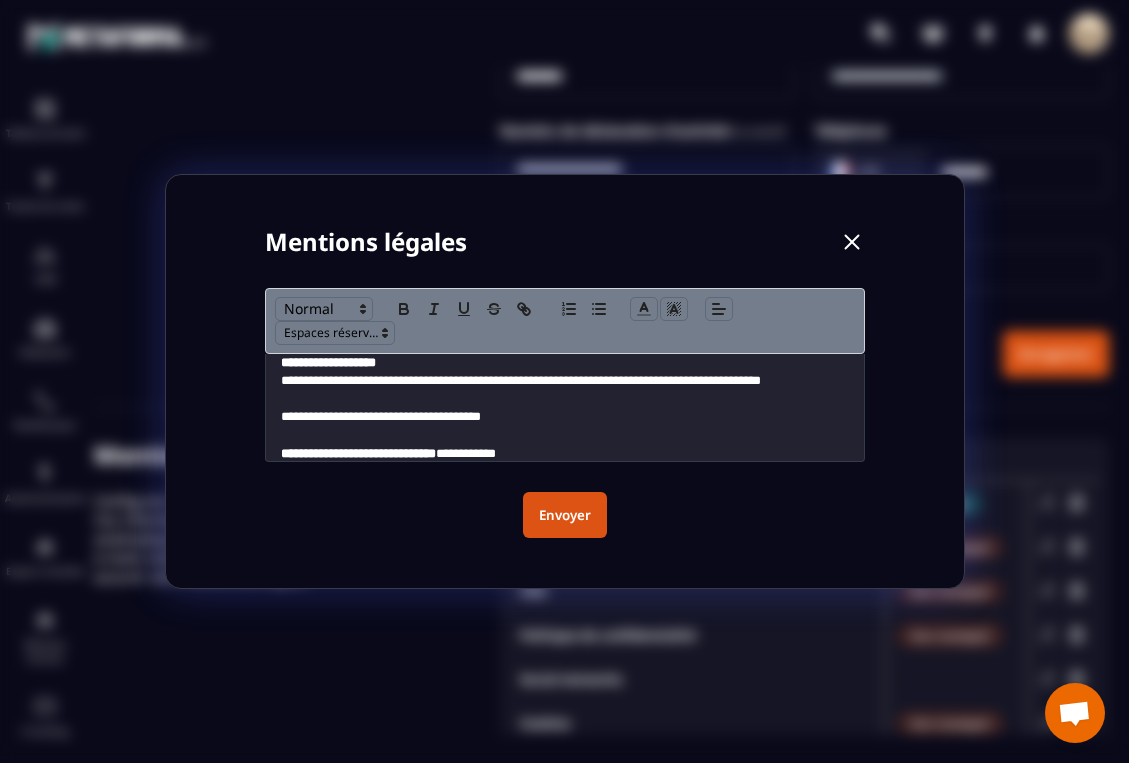 click on "**********" at bounding box center (565, 417) 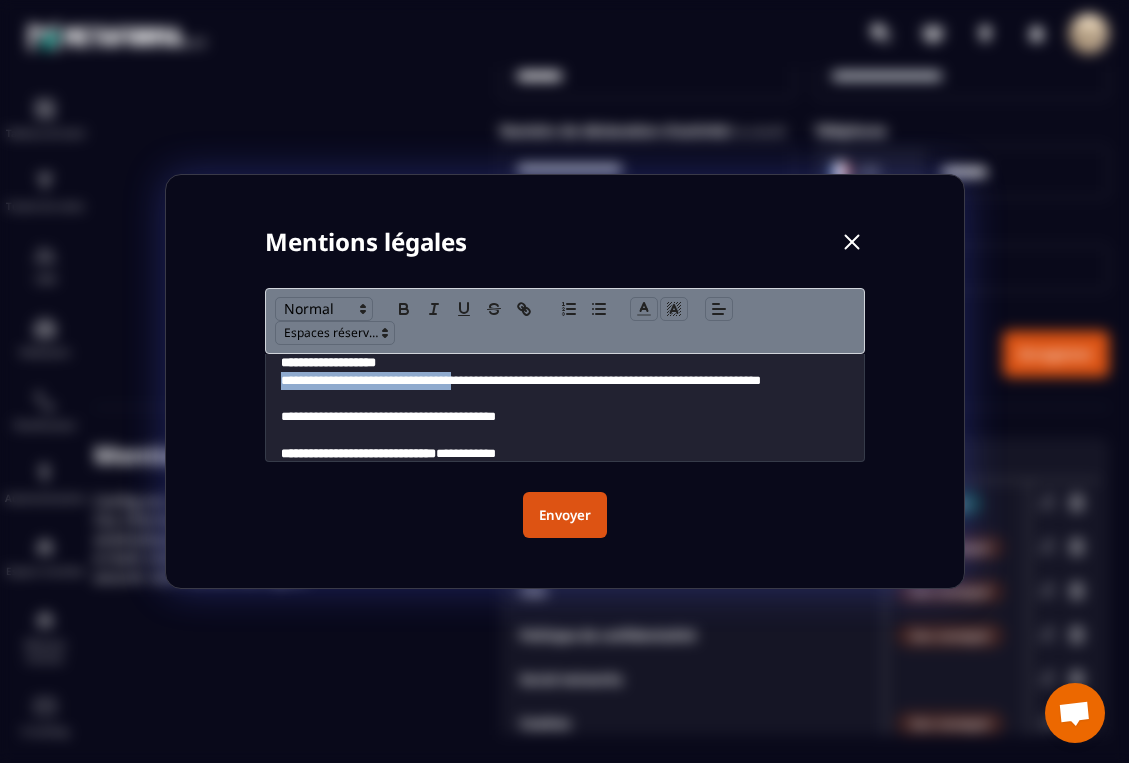 drag, startPoint x: 494, startPoint y: 383, endPoint x: 282, endPoint y: 386, distance: 212.02122 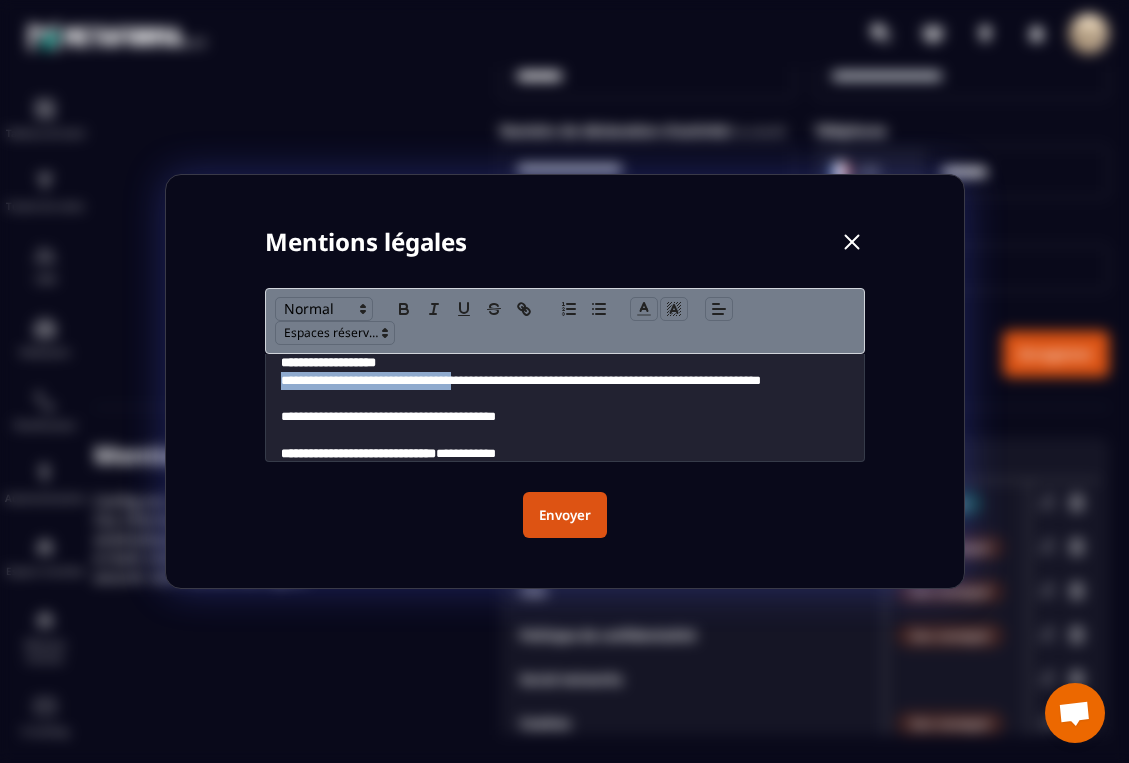 click on "**********" at bounding box center [565, 390] 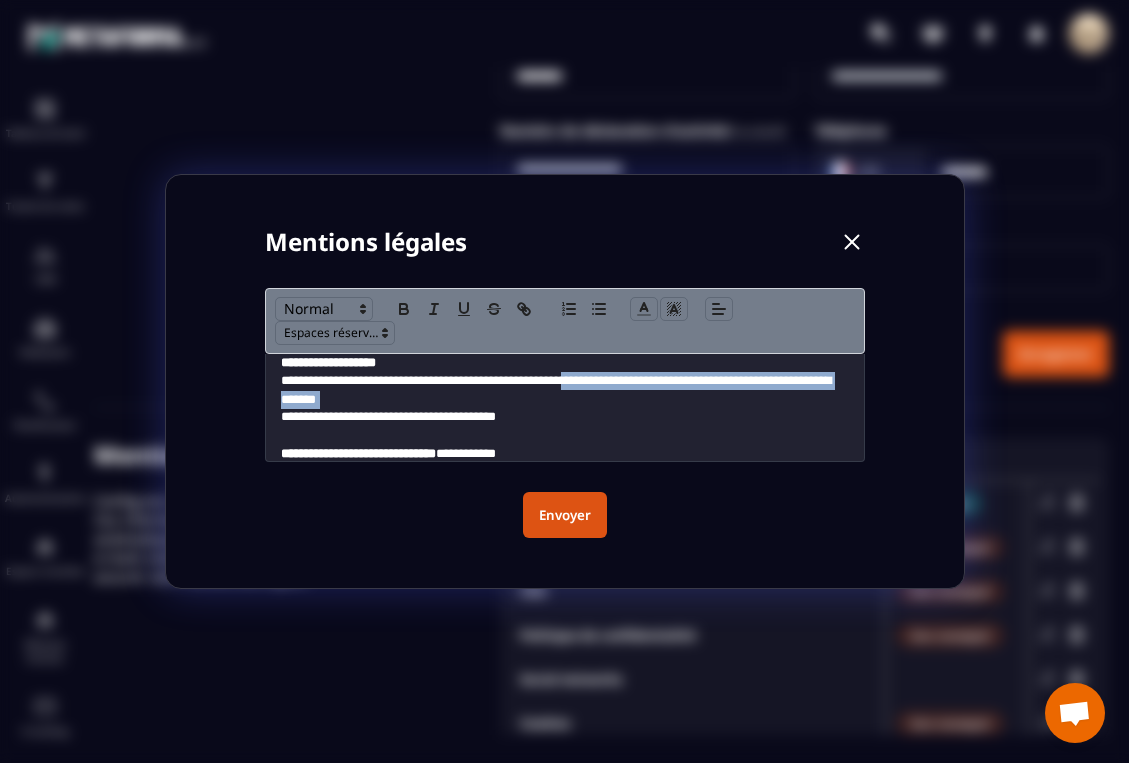 drag, startPoint x: 657, startPoint y: 381, endPoint x: 824, endPoint y: 405, distance: 168.71574 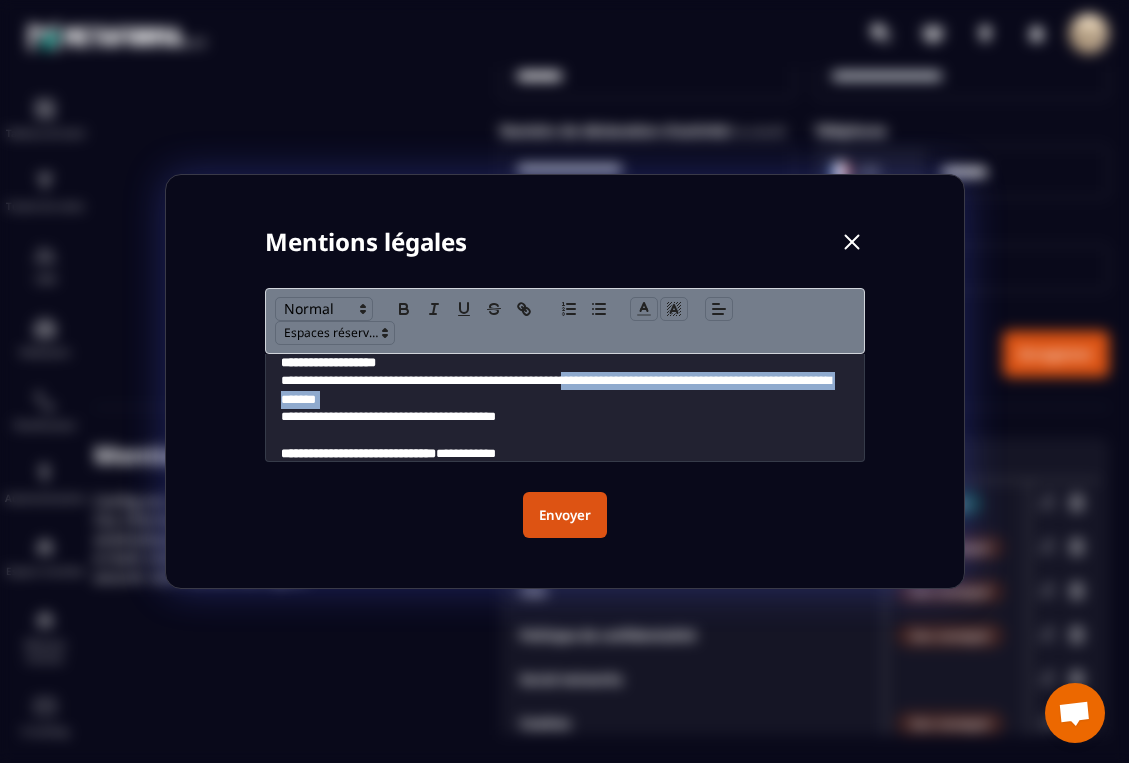 click on "**********" at bounding box center (565, 390) 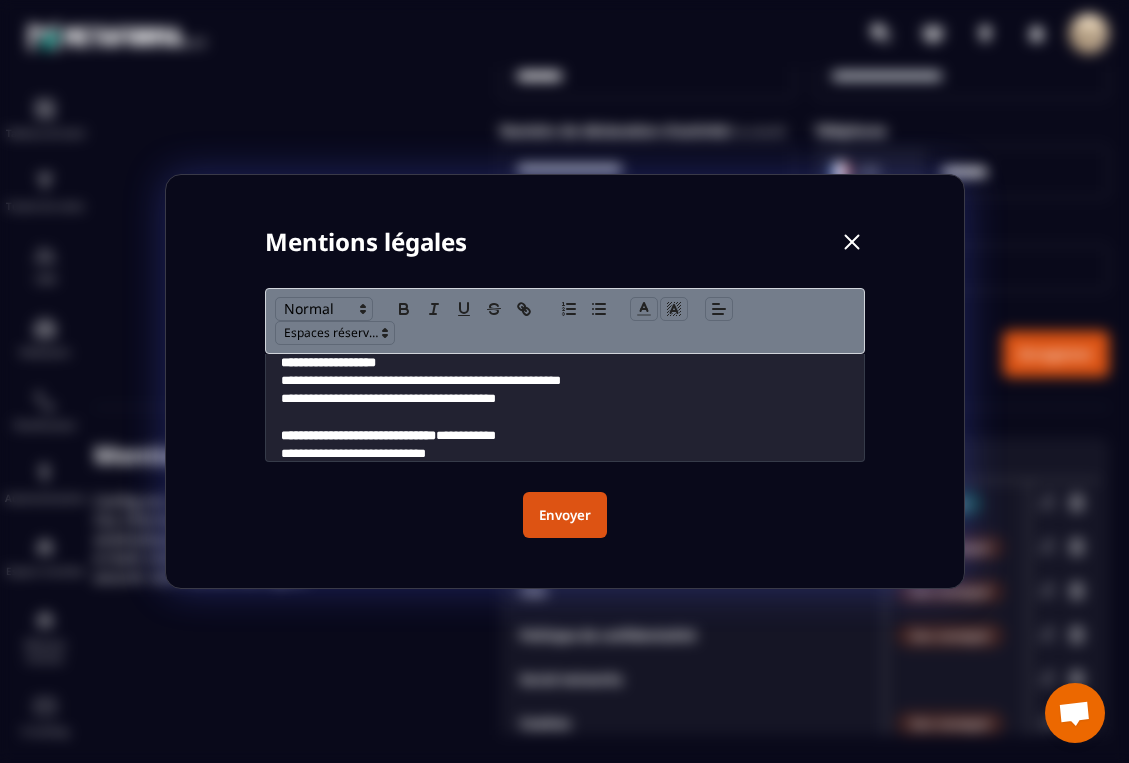 click on "**********" at bounding box center [565, 381] 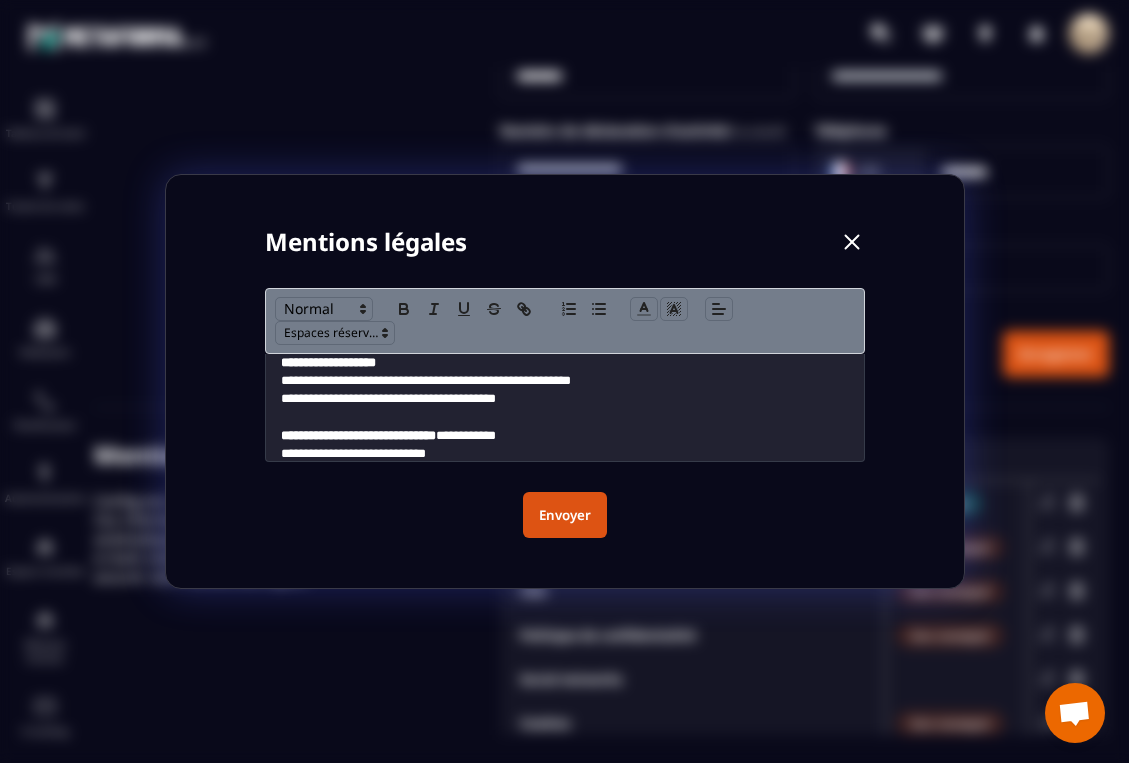 click at bounding box center [565, 417] 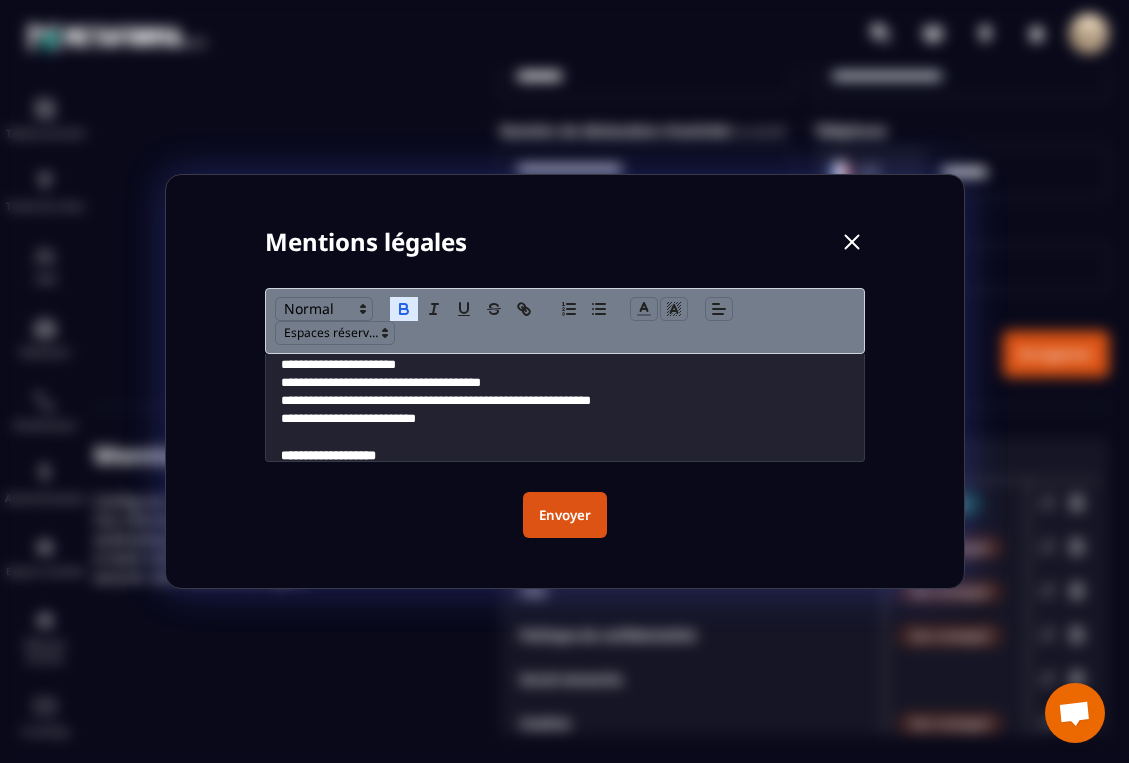 scroll, scrollTop: 83, scrollLeft: 0, axis: vertical 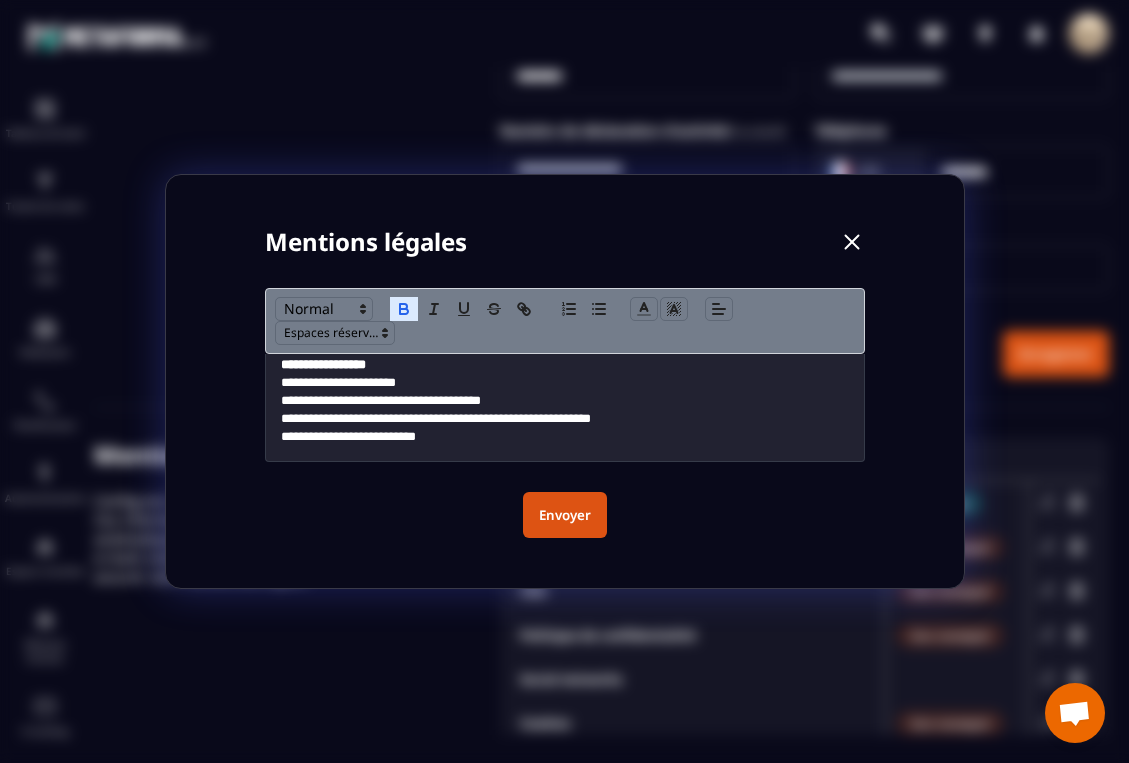 click on "**********" at bounding box center (565, 401) 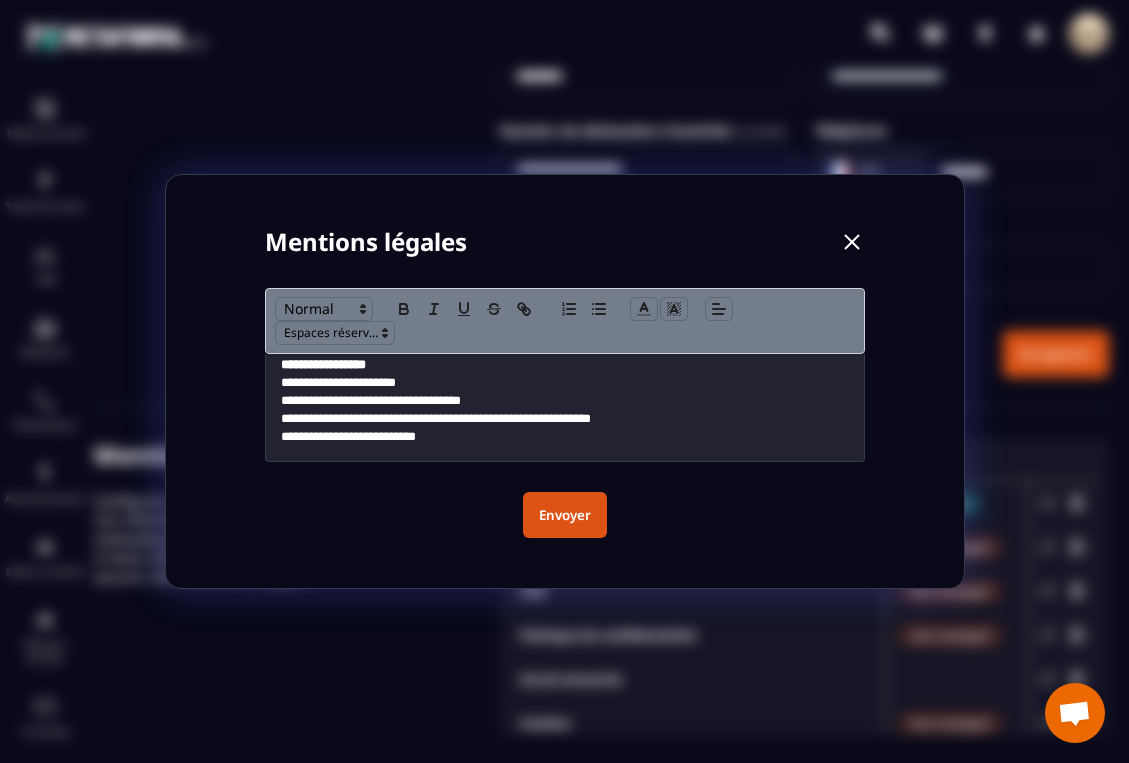 click on "**********" at bounding box center [565, 383] 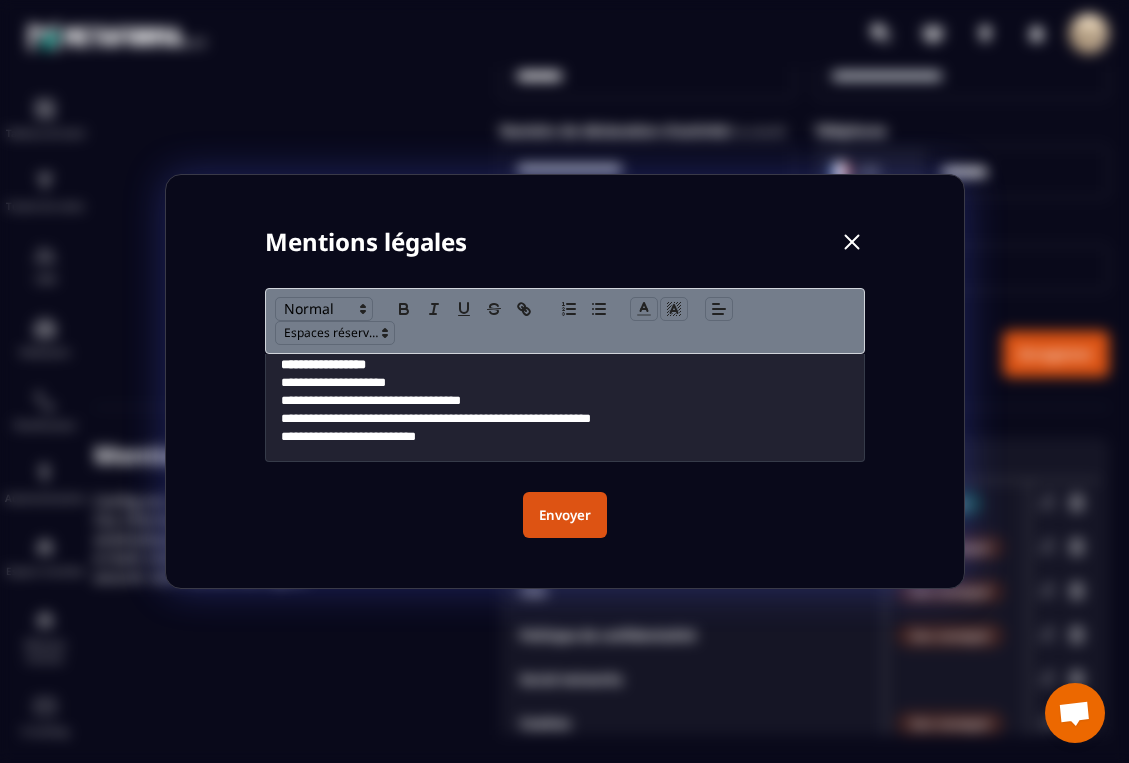 click on "**********" at bounding box center [565, 437] 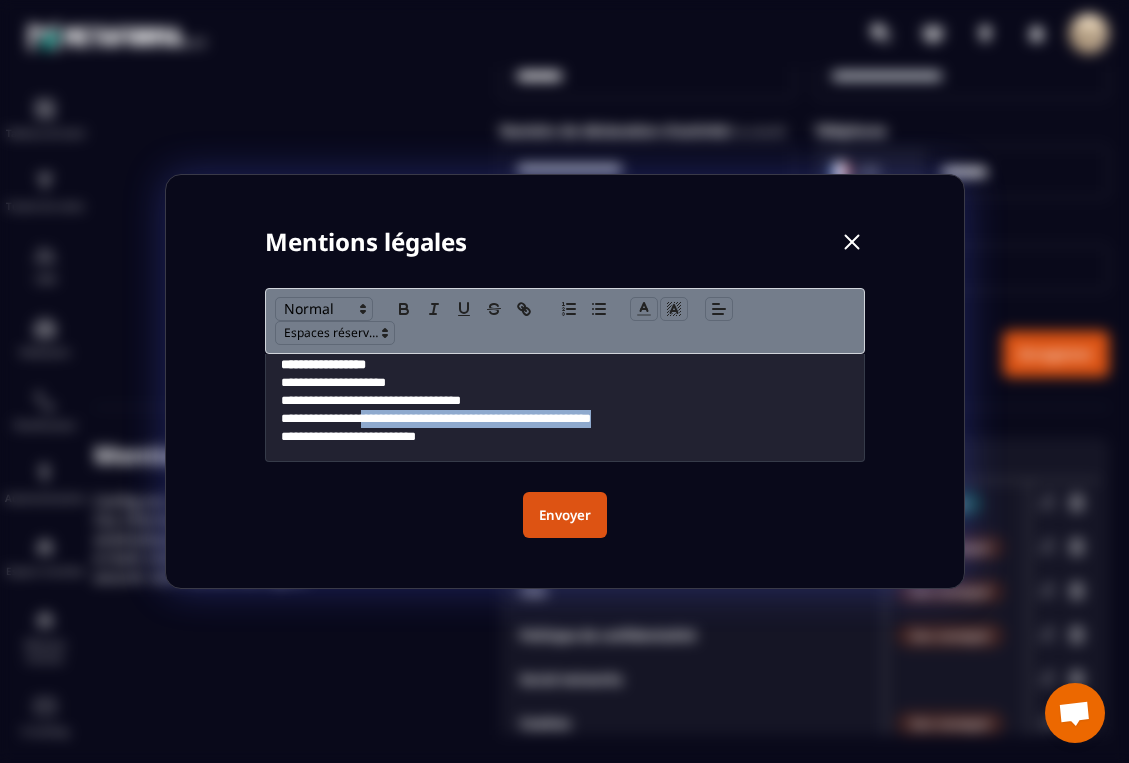 drag, startPoint x: 674, startPoint y: 419, endPoint x: 372, endPoint y: 411, distance: 302.10593 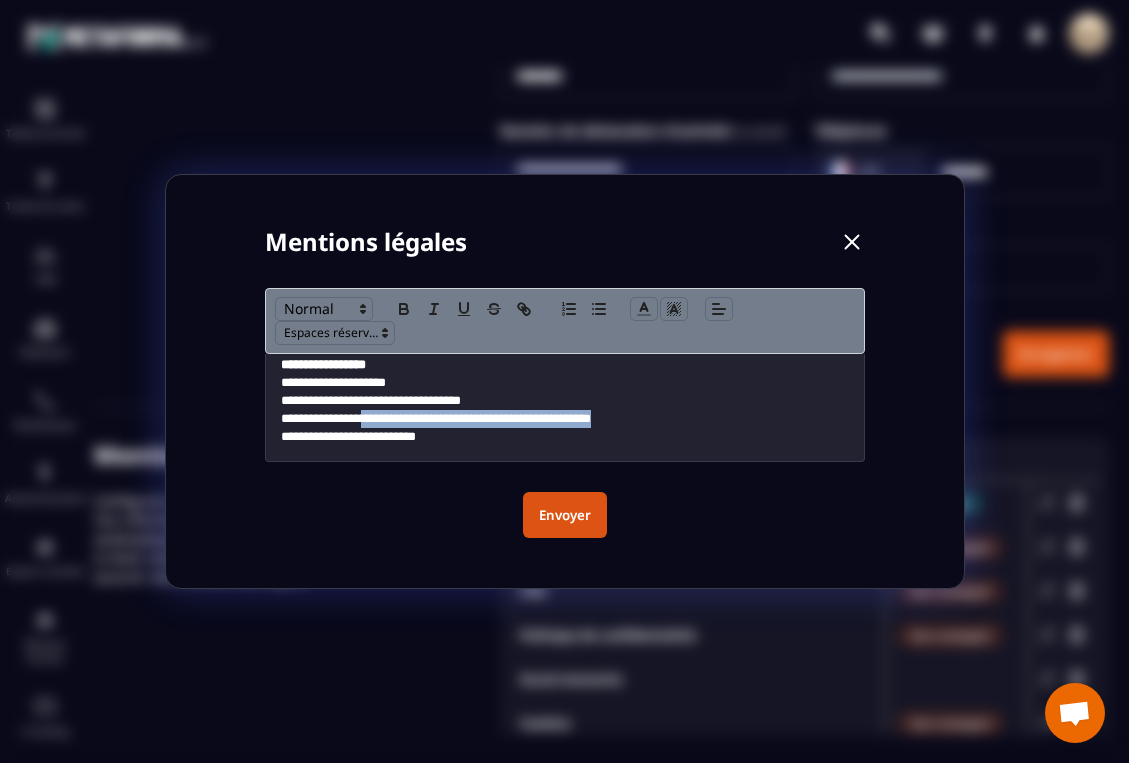 click on "**********" at bounding box center [565, 419] 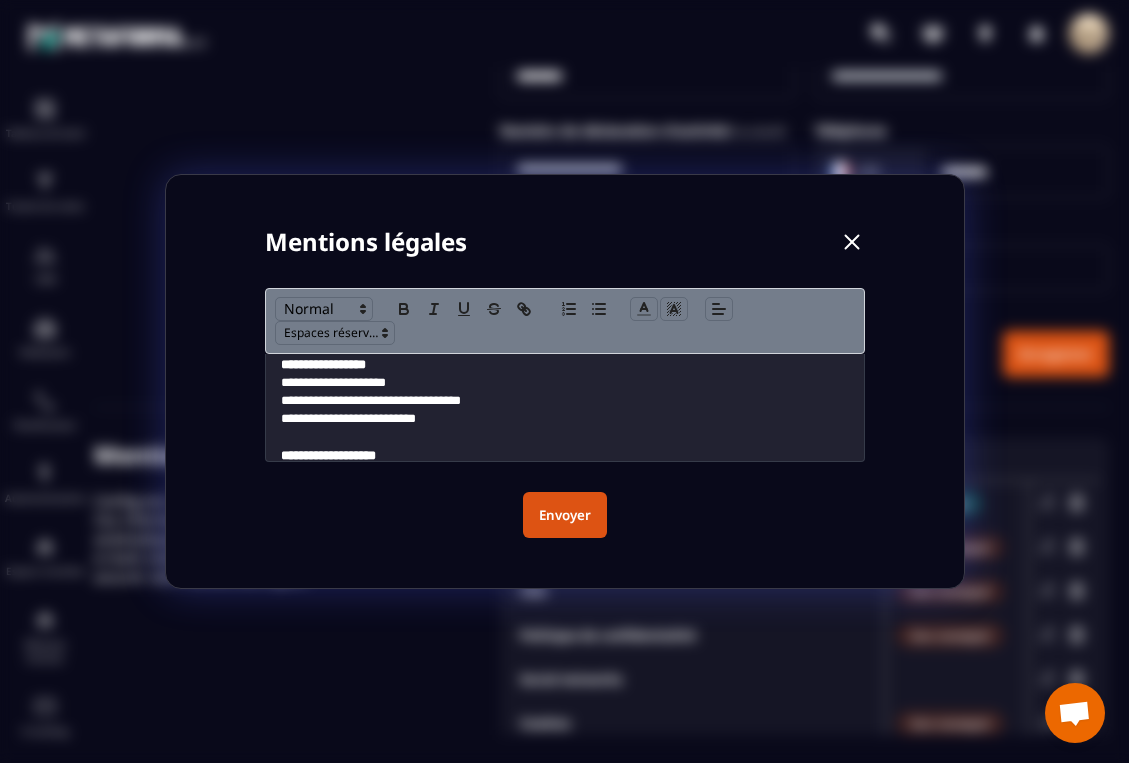 click on "**********" at bounding box center (565, 401) 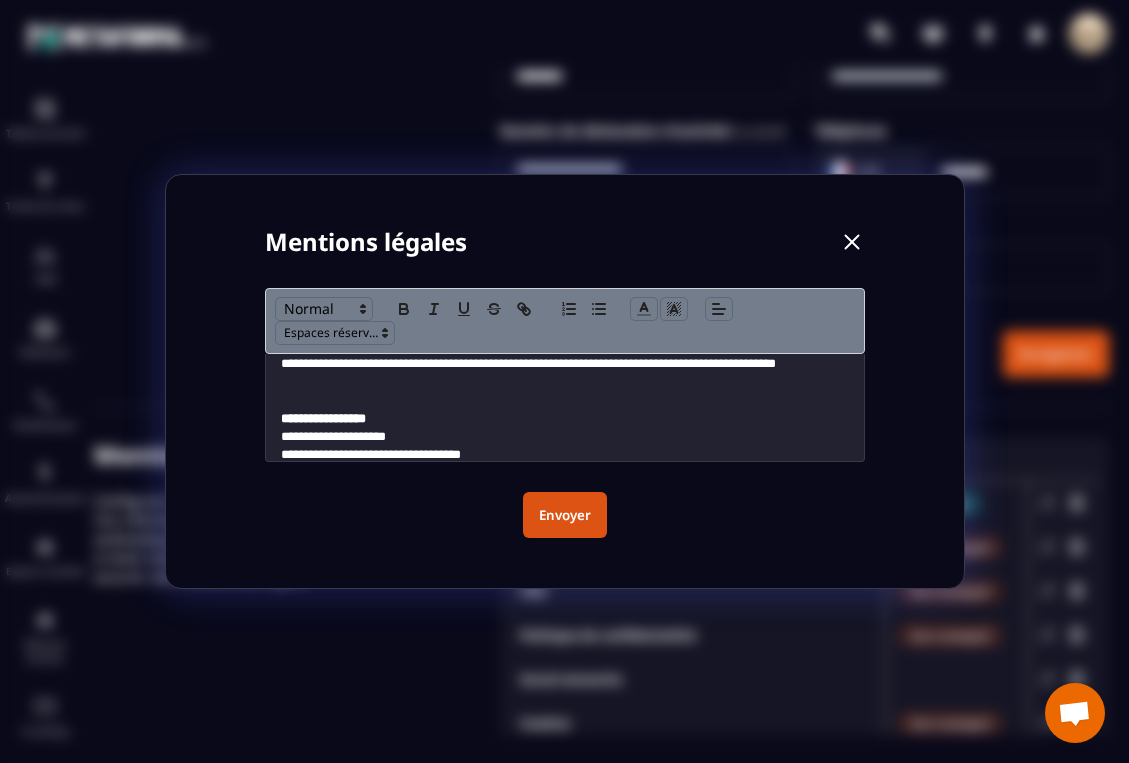 scroll, scrollTop: 11, scrollLeft: 0, axis: vertical 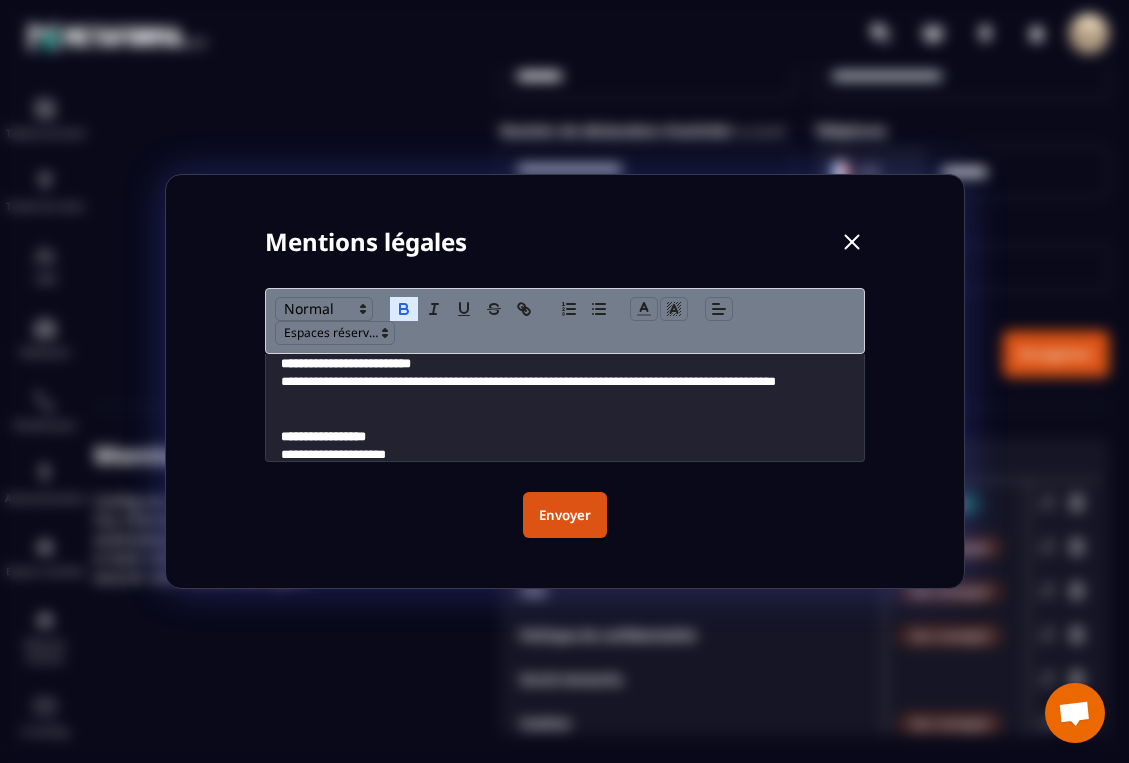 click on "Envoyer" at bounding box center [565, 515] 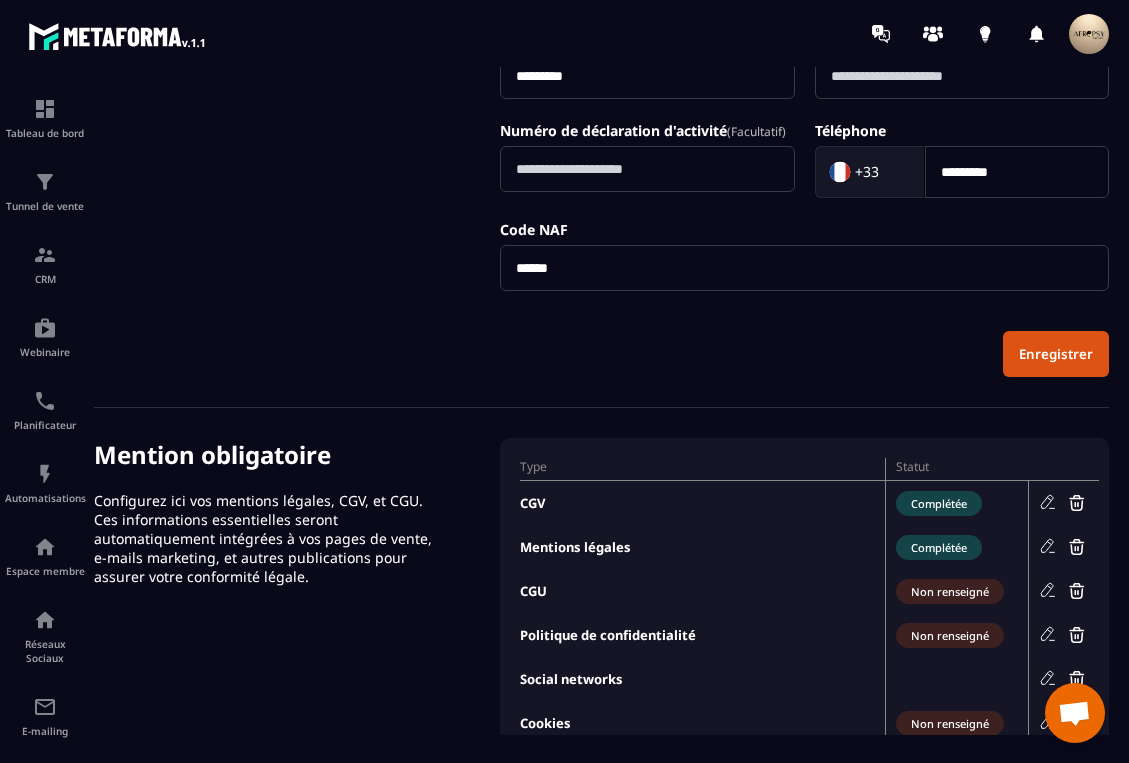 click 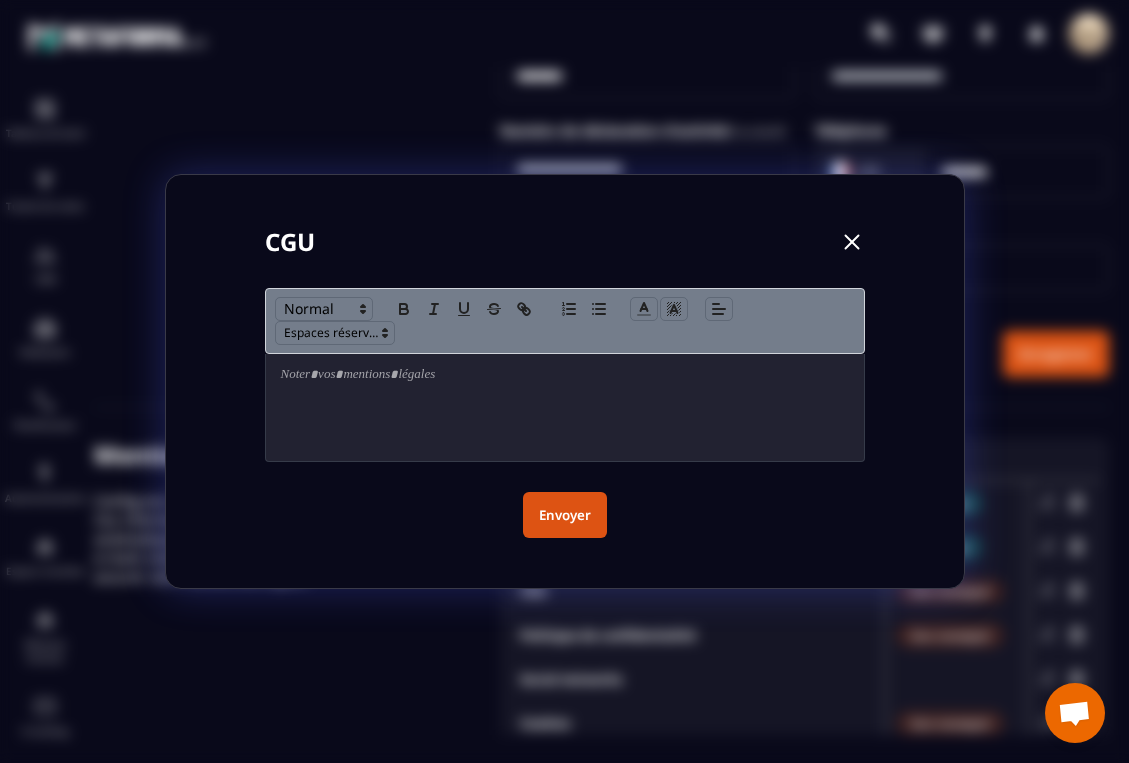 click at bounding box center [565, 407] 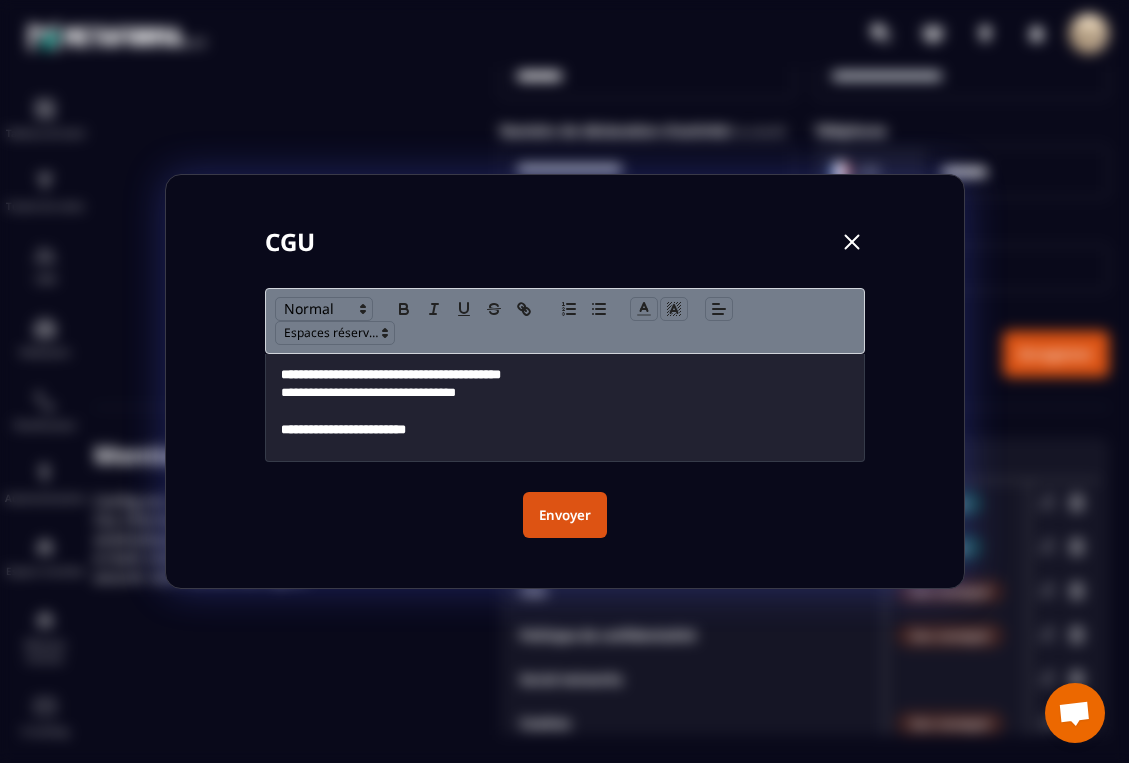 scroll, scrollTop: 14, scrollLeft: 0, axis: vertical 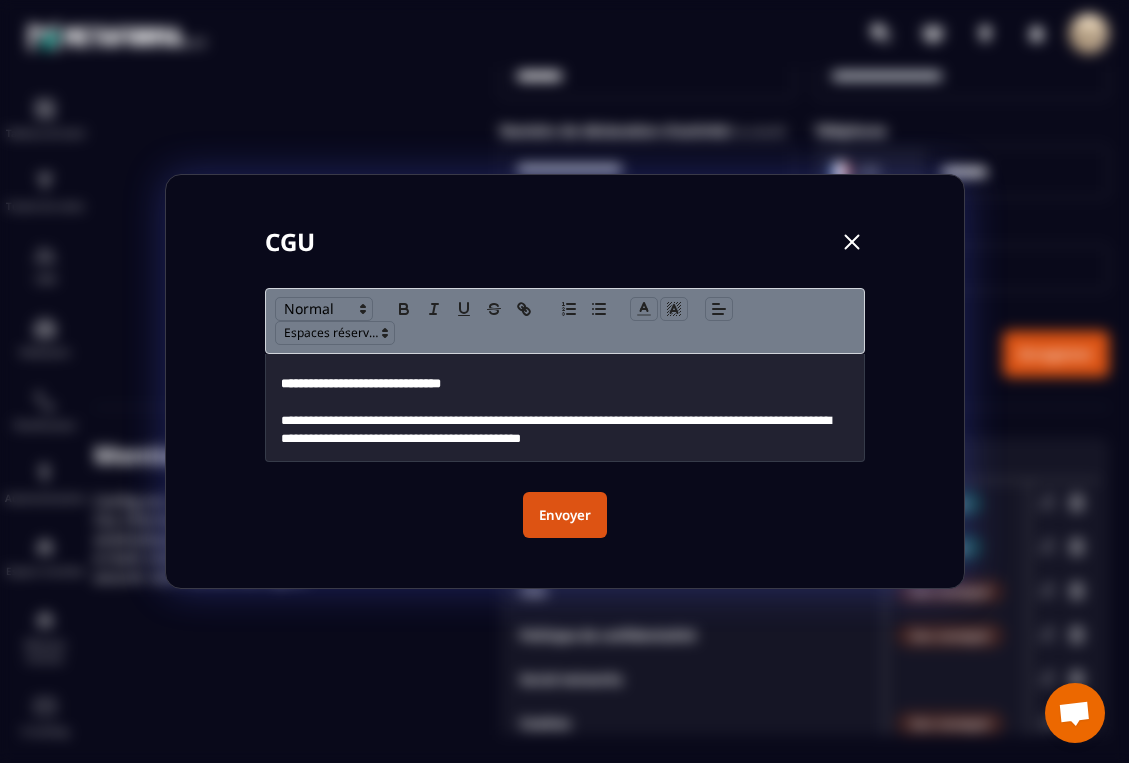 click on "Envoyer" at bounding box center (565, 515) 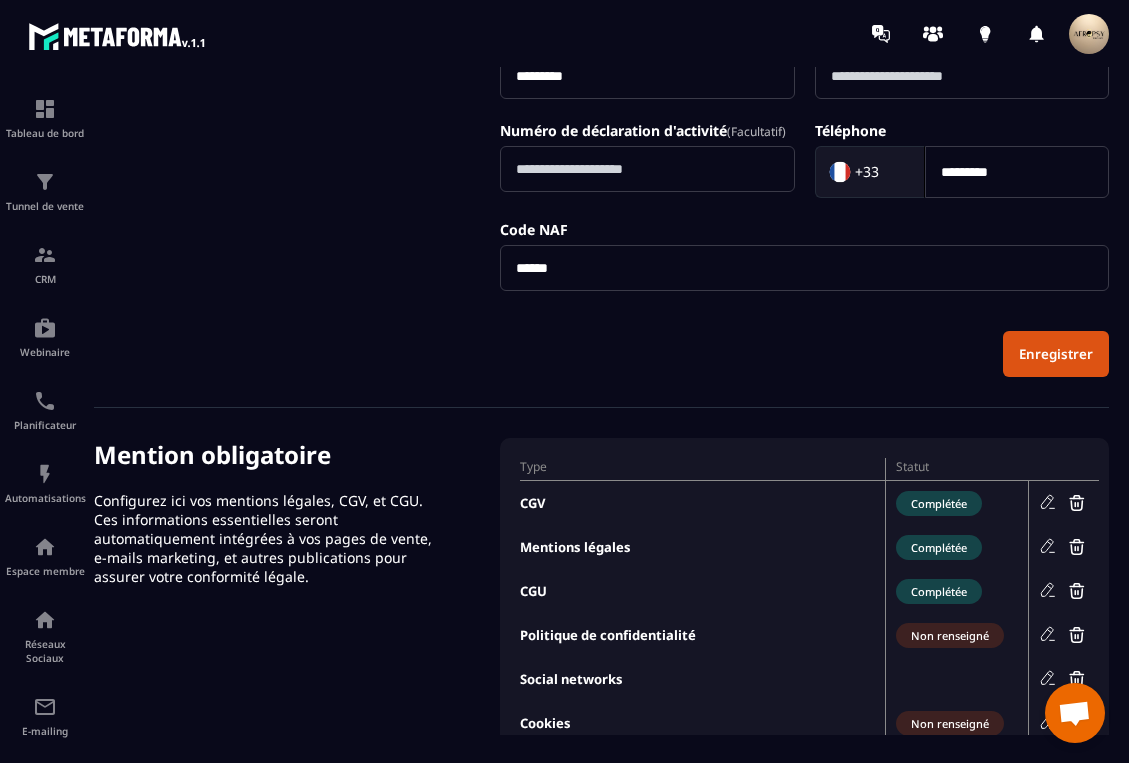 click 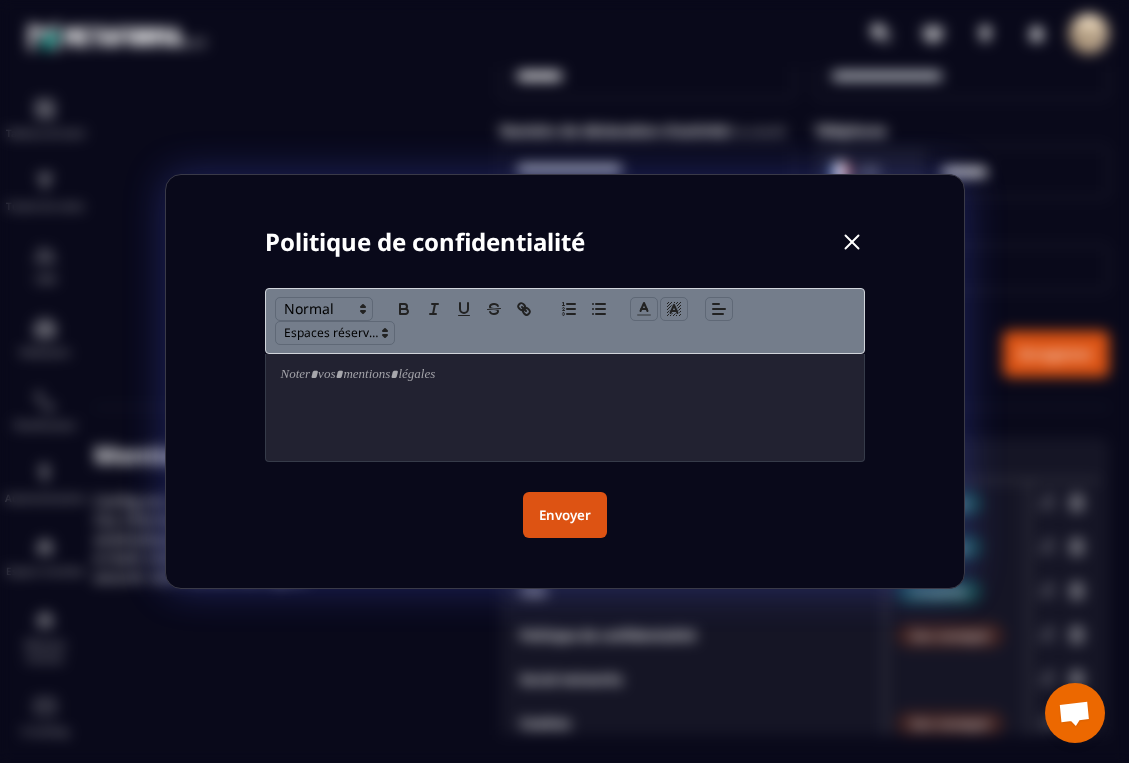 click at bounding box center (565, 407) 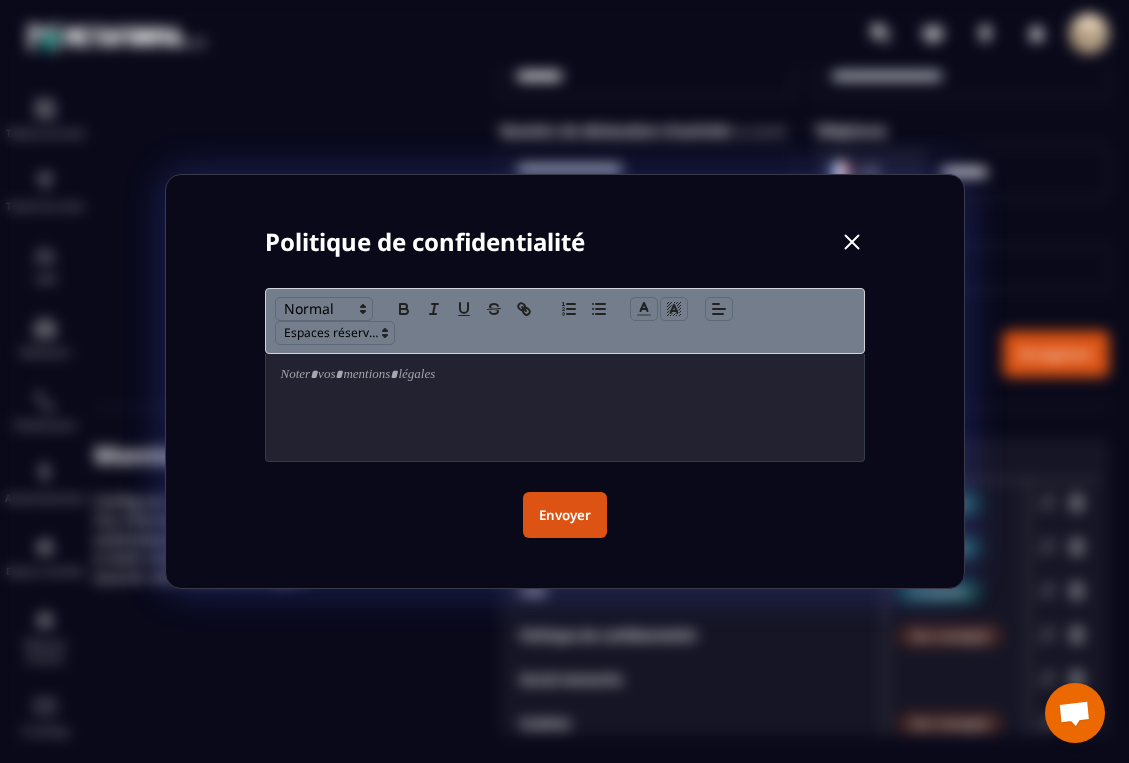scroll, scrollTop: 14, scrollLeft: 0, axis: vertical 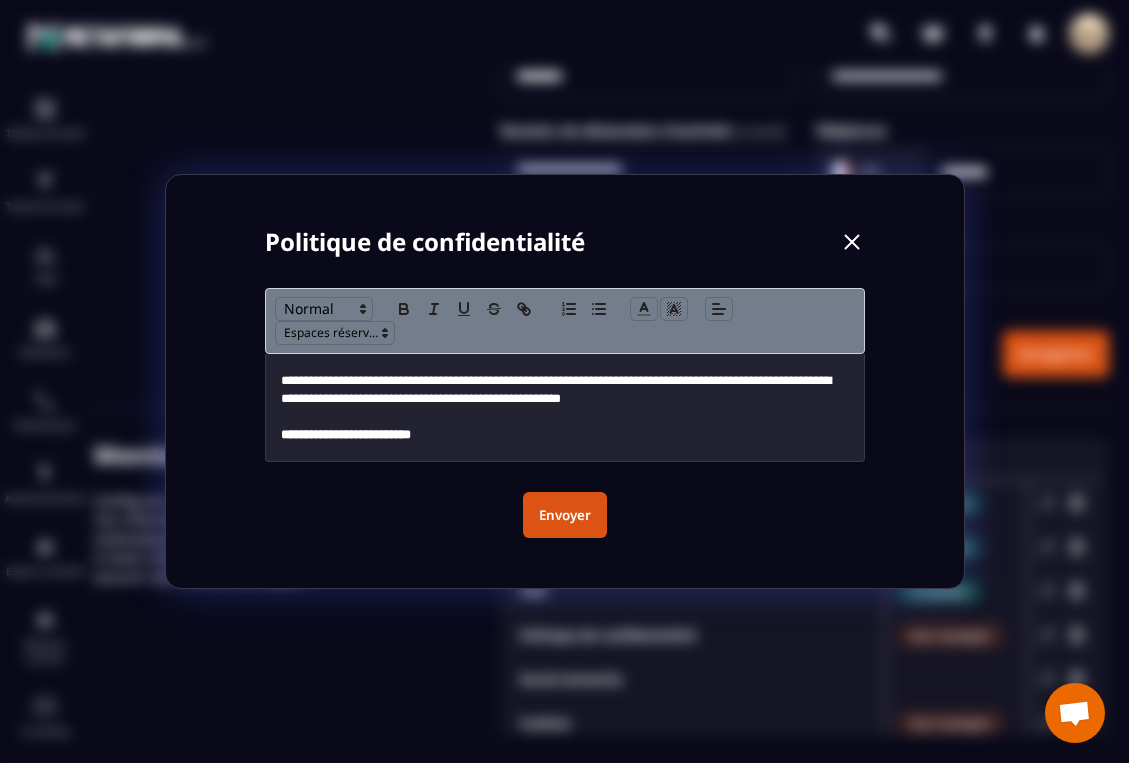 click on "**********" at bounding box center (565, 390) 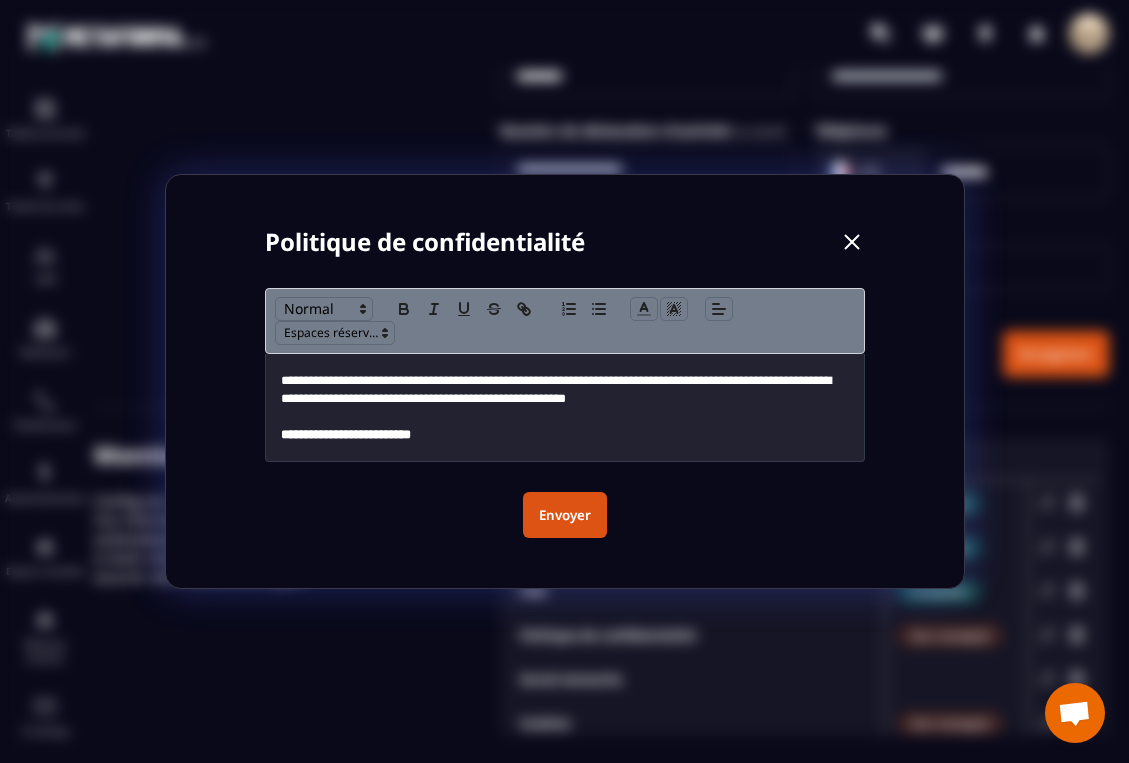 type 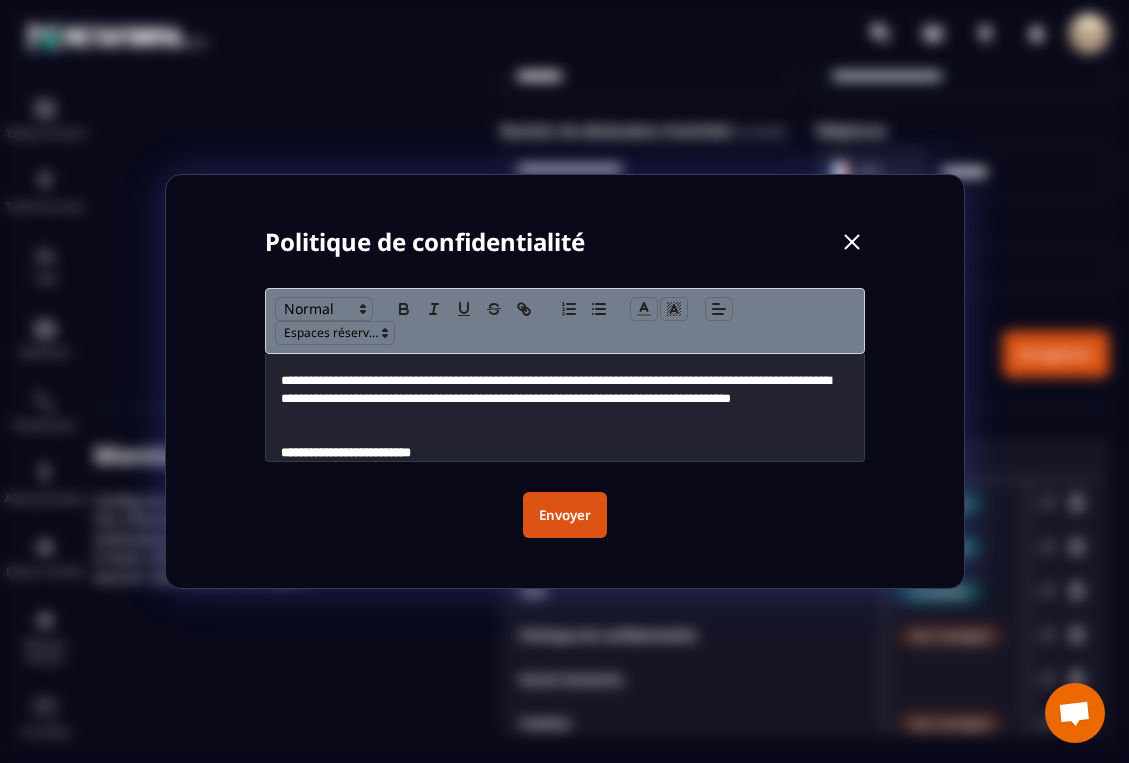 click at bounding box center (565, 435) 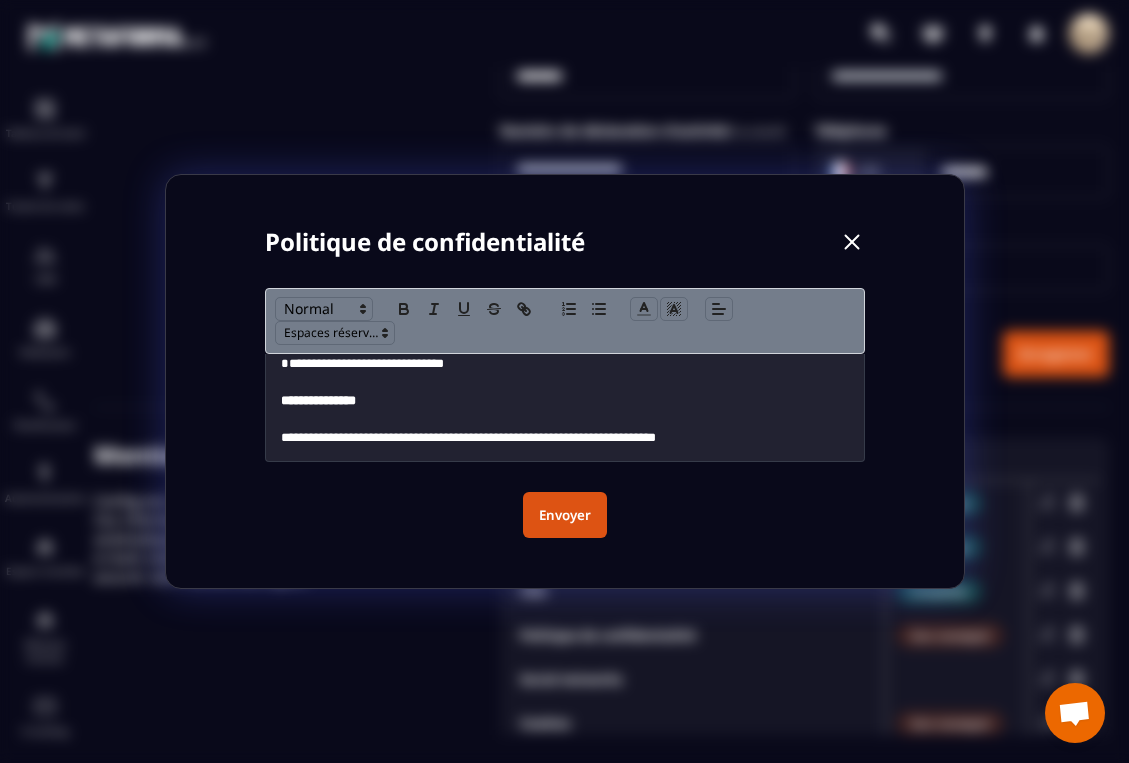 scroll, scrollTop: 284, scrollLeft: 0, axis: vertical 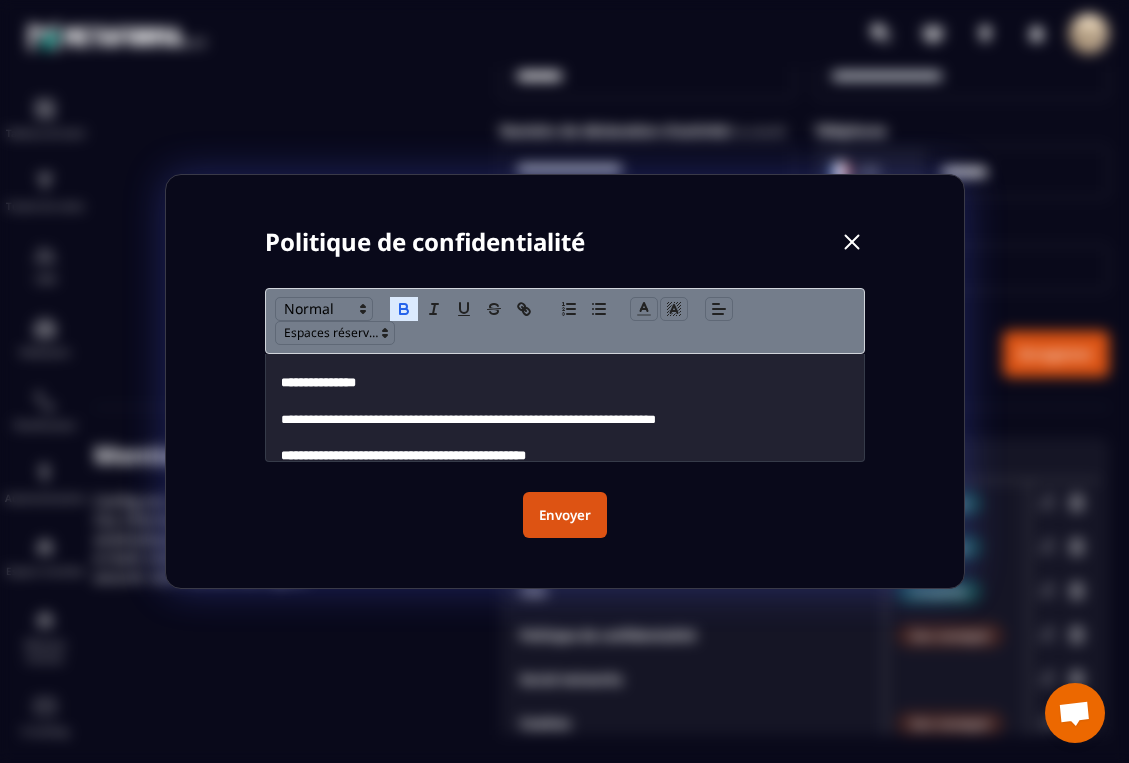 click on "**********" at bounding box center [565, 420] 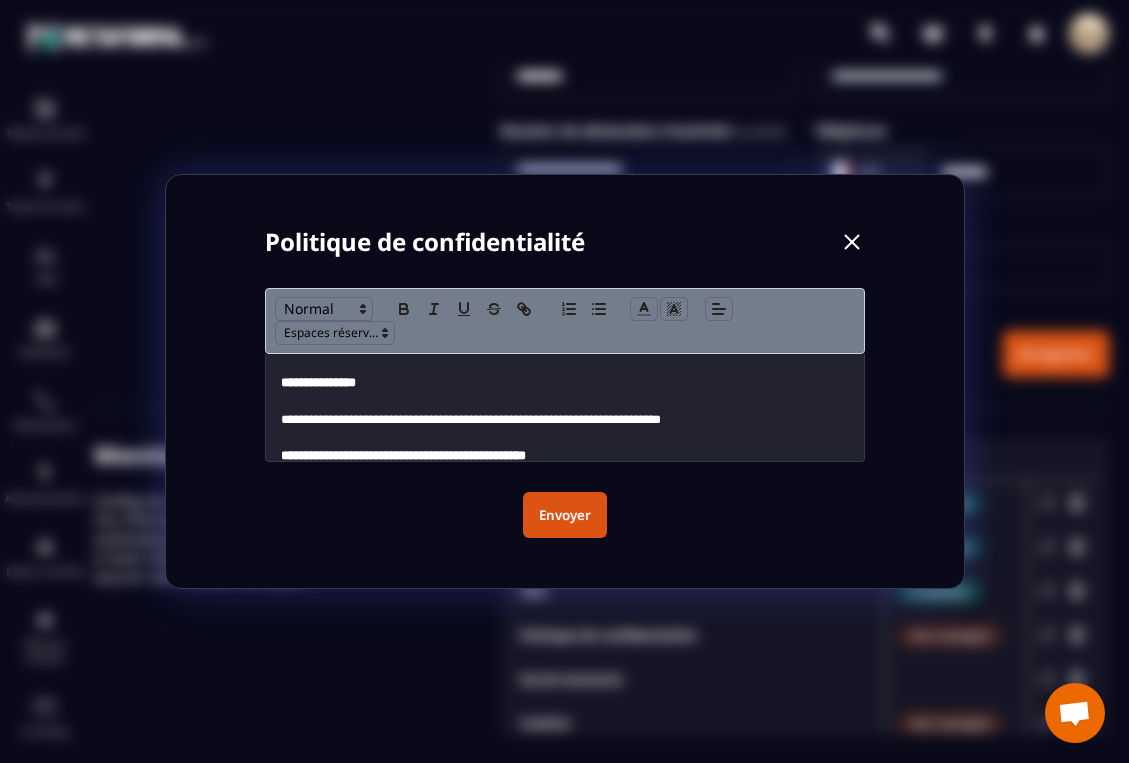 click on "**********" at bounding box center (565, 456) 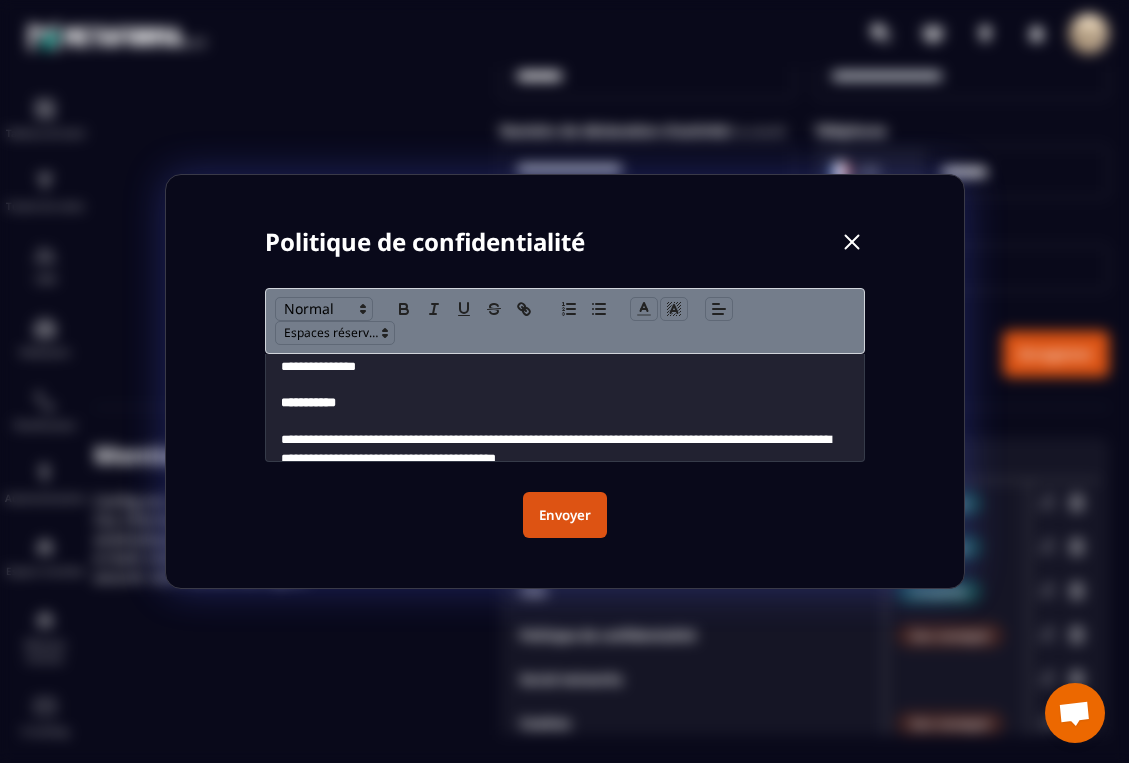 scroll, scrollTop: 446, scrollLeft: 0, axis: vertical 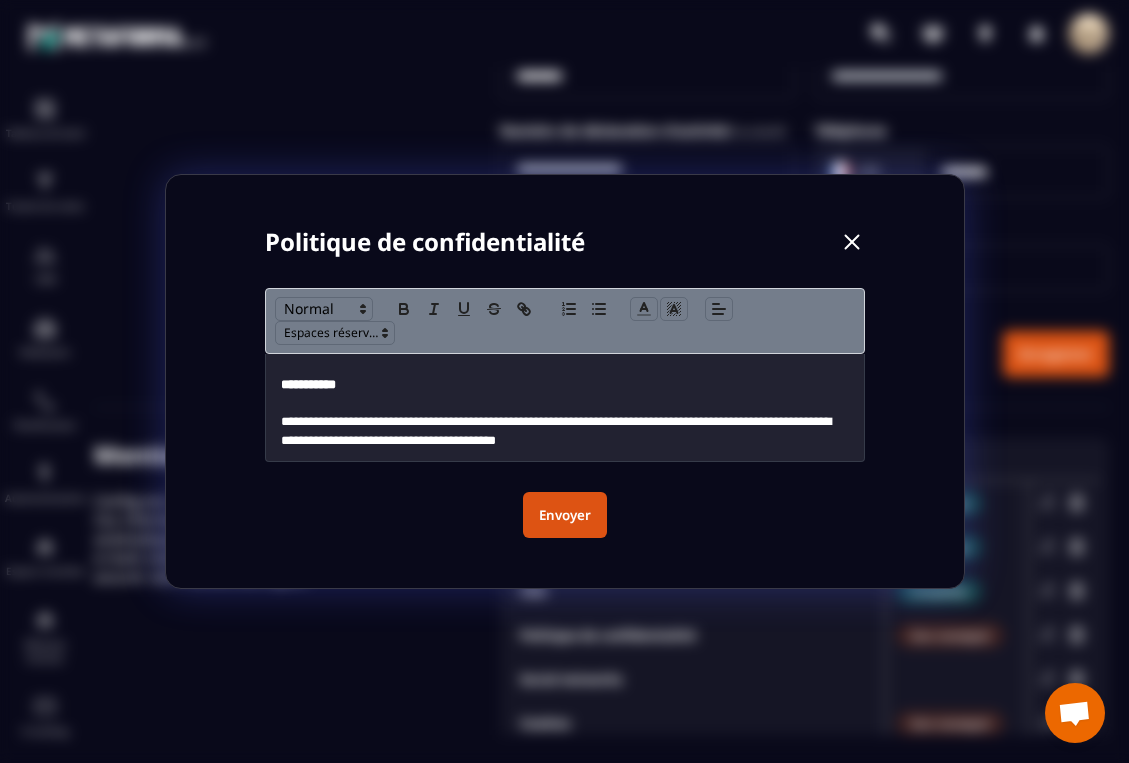 click on "Envoyer" at bounding box center (565, 515) 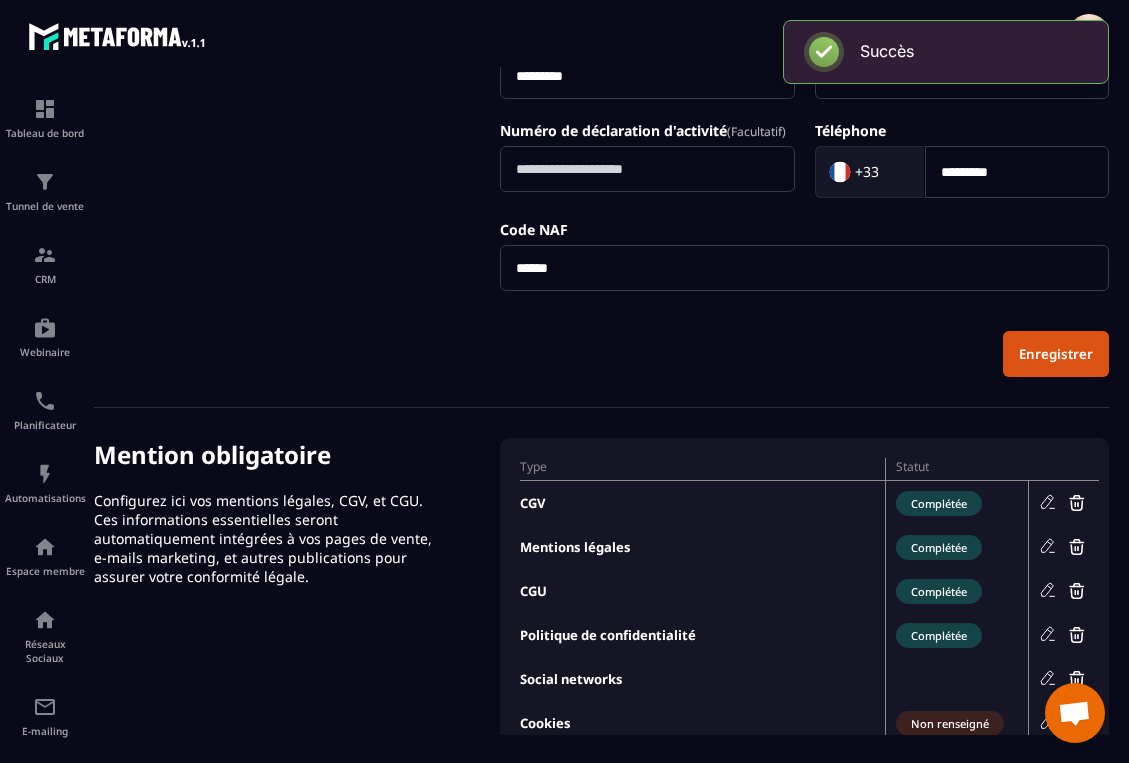 click 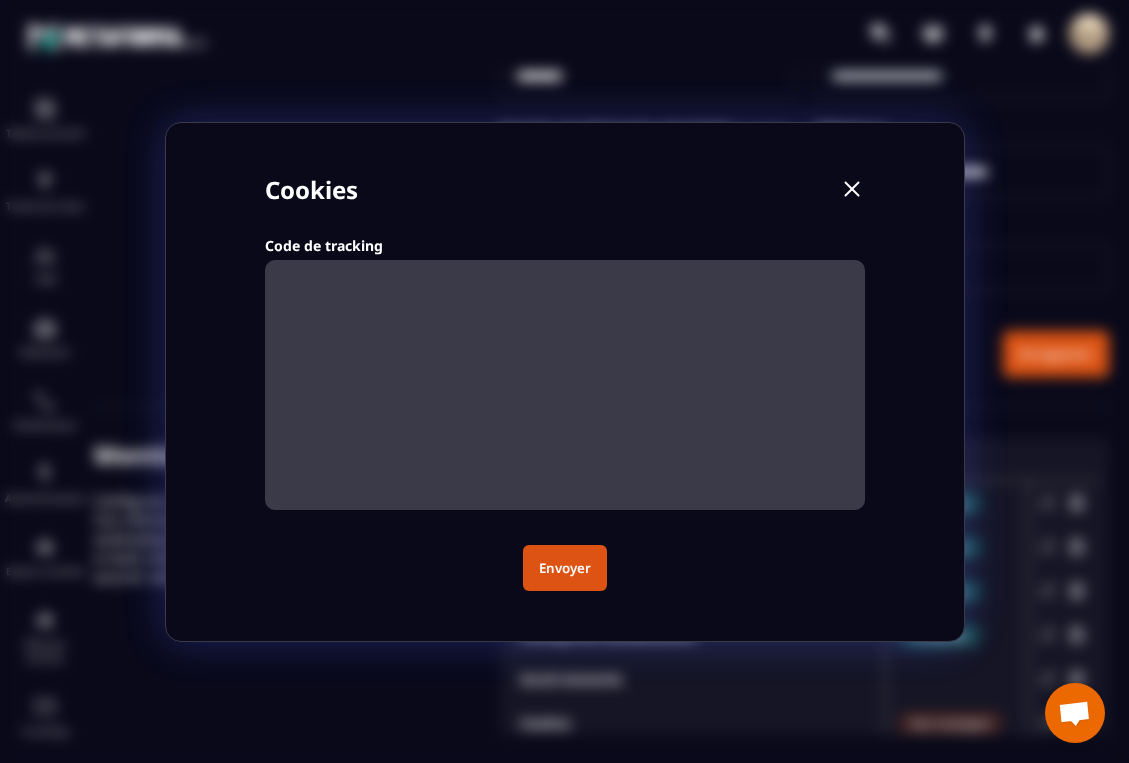 click 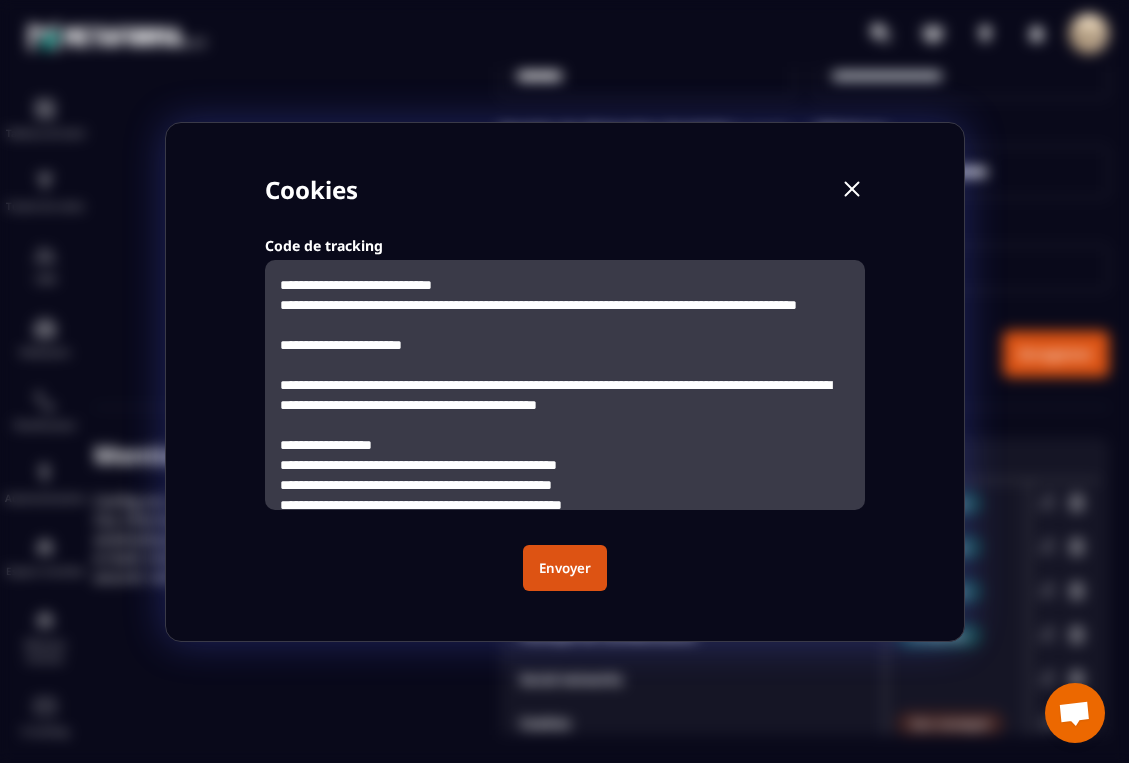 scroll, scrollTop: 140, scrollLeft: 0, axis: vertical 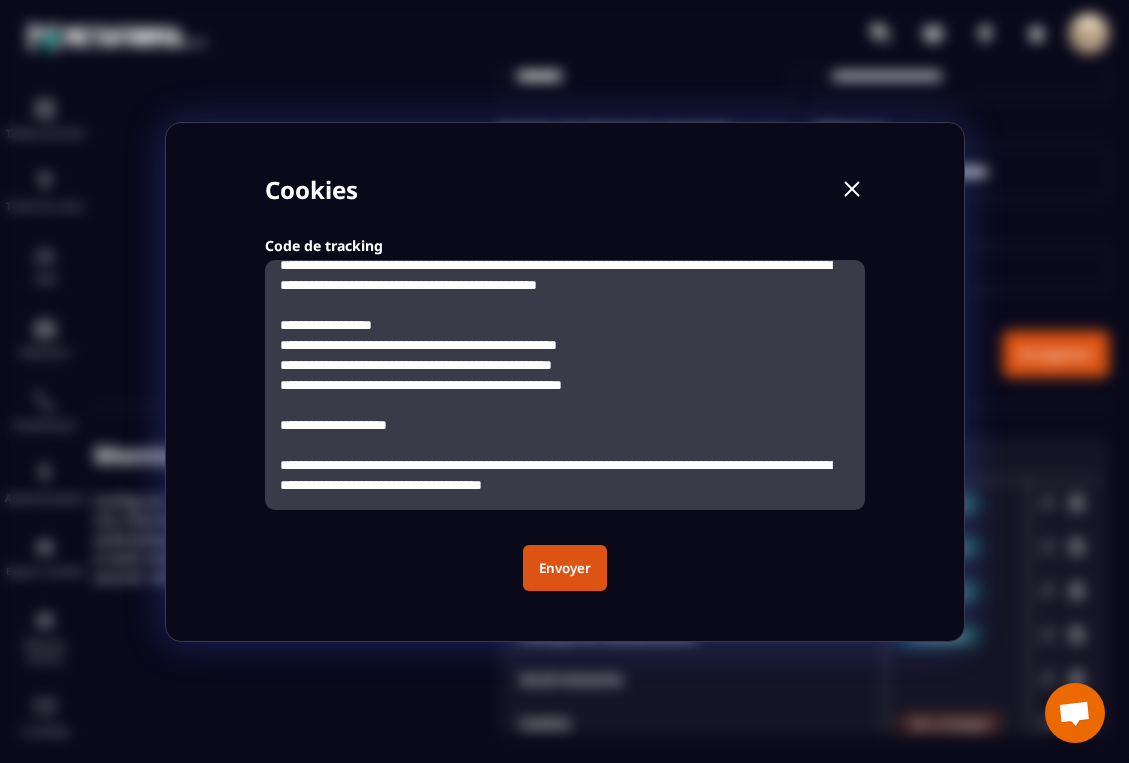 click on "**********" 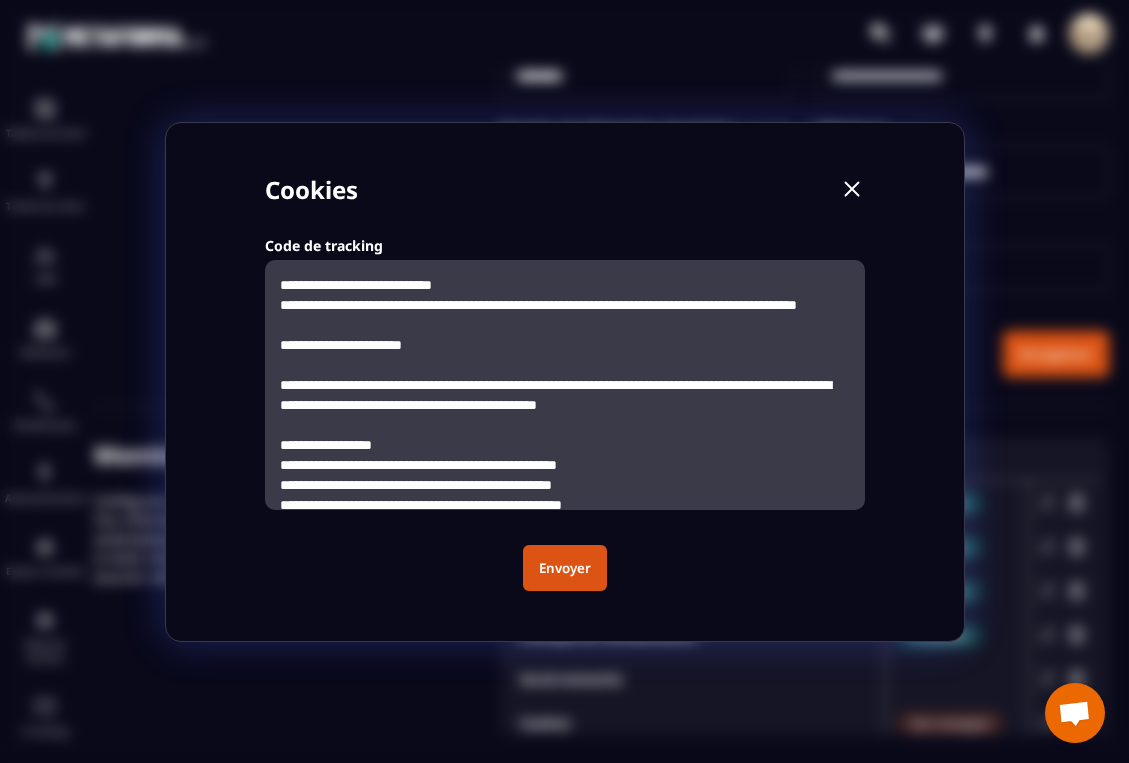 type on "**********" 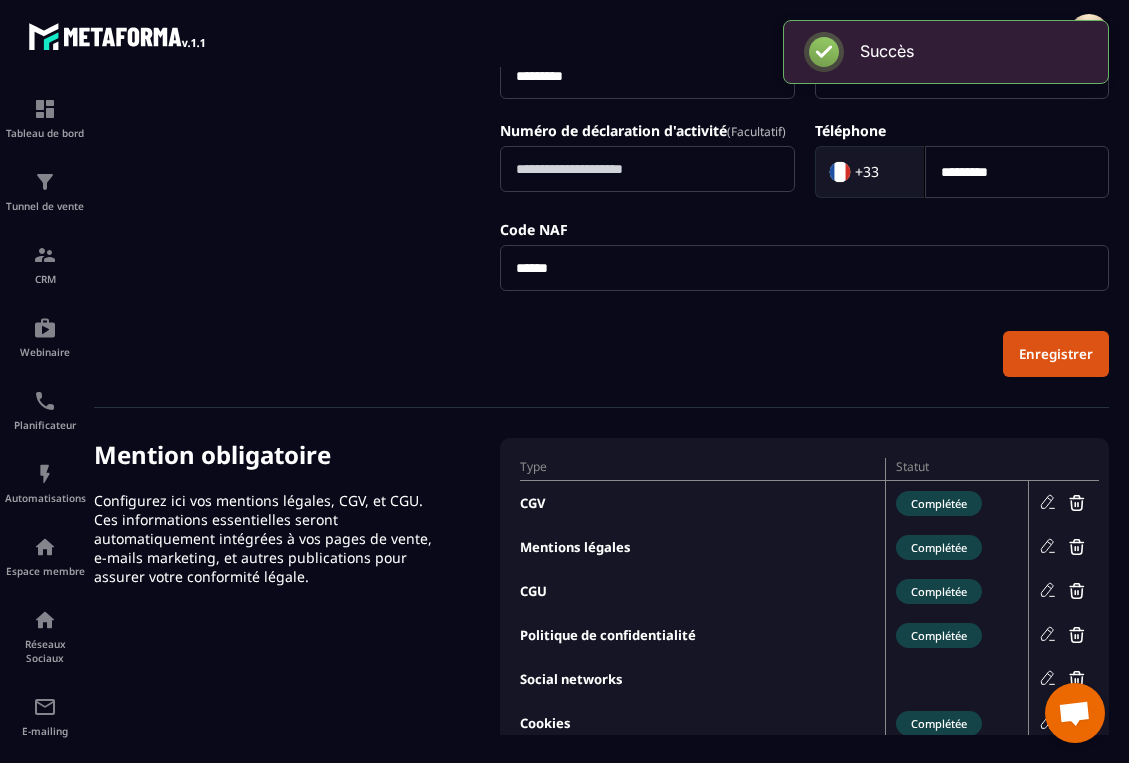 click on "Mention obligatoire Configurez ici vos mentions légales, CGV, et CGU. Ces informations essentielles seront automatiquement intégrées à vos pages de vente, e-mails marketing, et autres publications pour assurer votre conformité légale. Type Statut CGV Complétée Mentions légales Complétée CGU Complétée Politique de confidentialité Complétée Social networks Cookies Complétée" at bounding box center [601, 601] 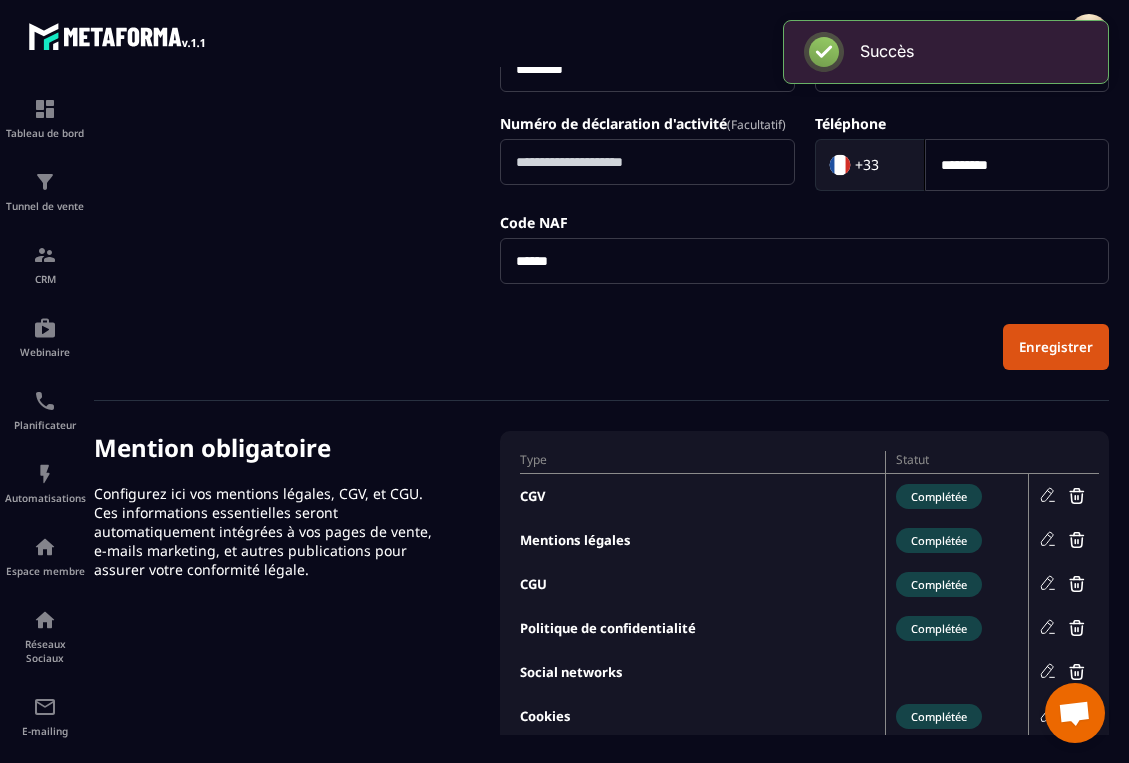 scroll, scrollTop: 678, scrollLeft: 0, axis: vertical 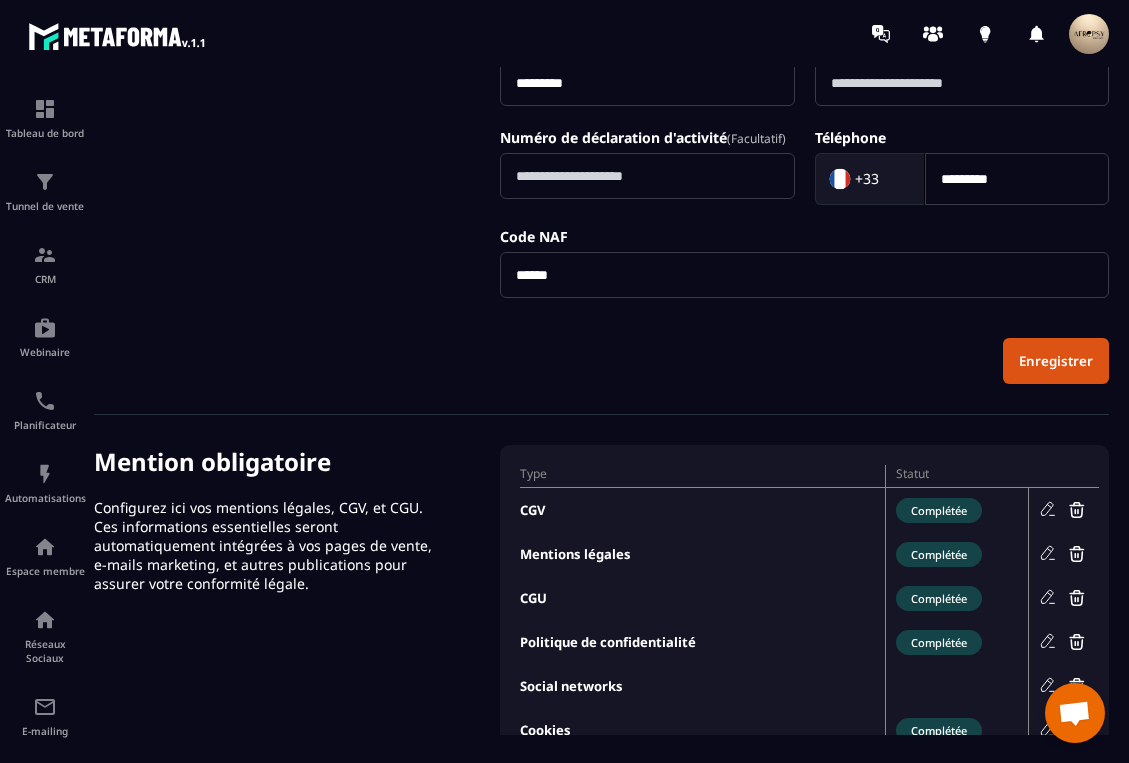 click on "Enregistrer" at bounding box center (1056, 361) 